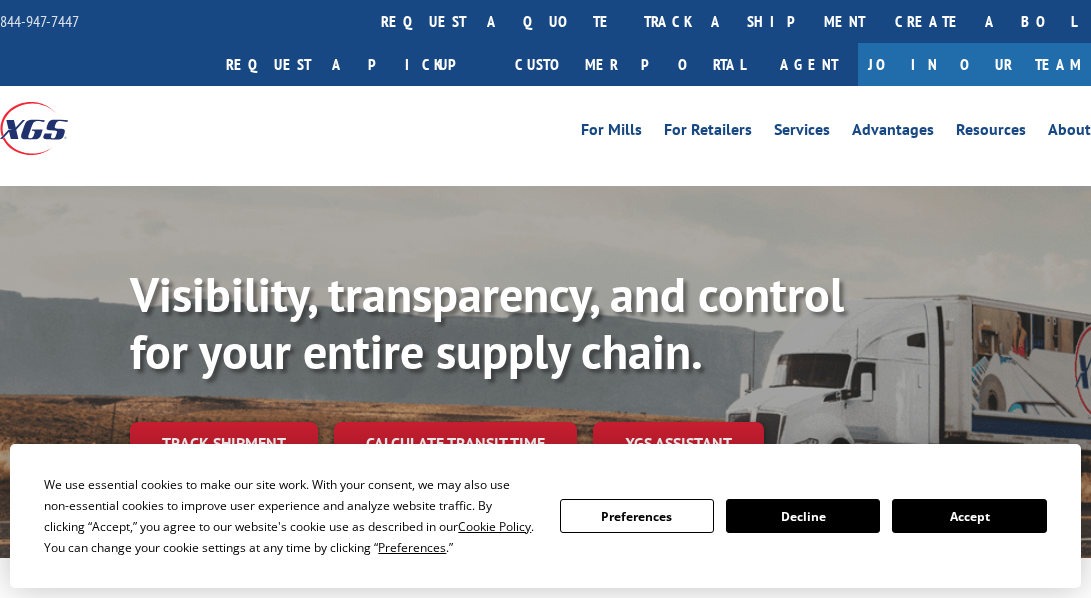 scroll, scrollTop: 0, scrollLeft: 0, axis: both 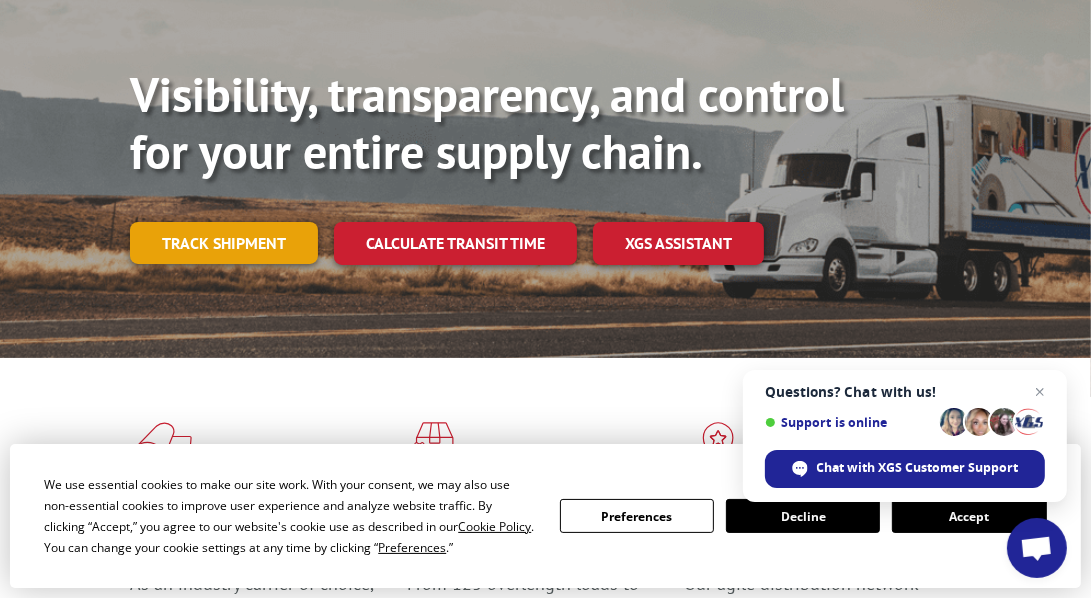 click on "Track shipment" at bounding box center (224, 243) 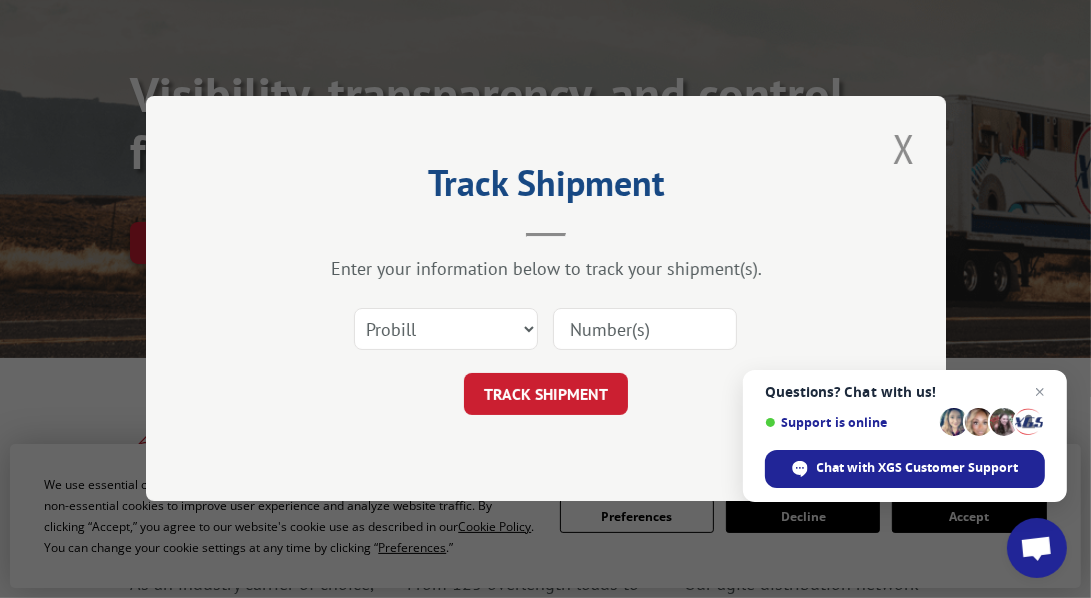click at bounding box center [645, 330] 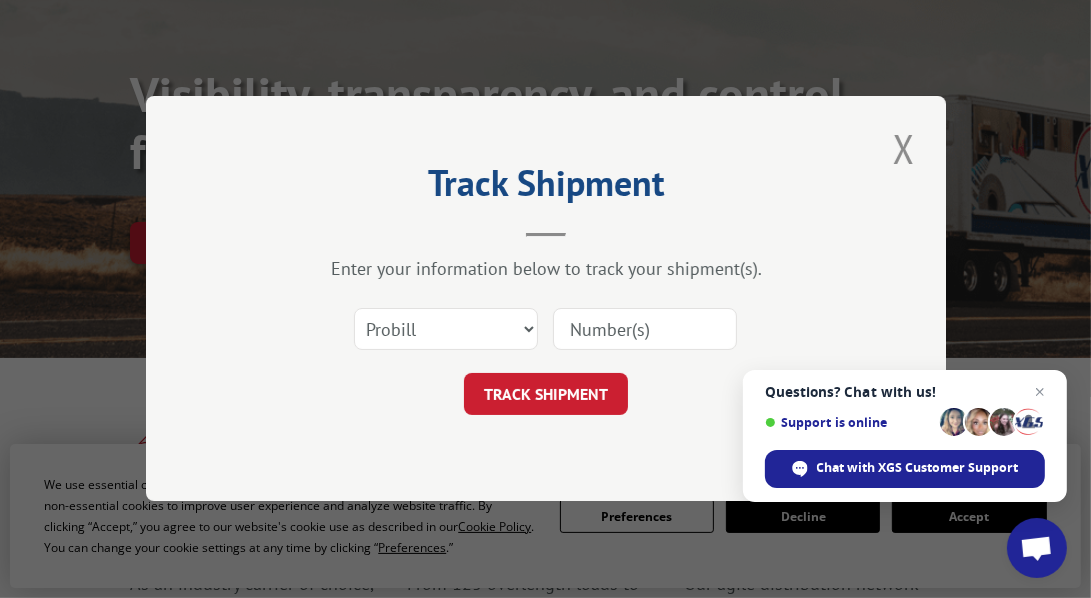 paste on "2549776" 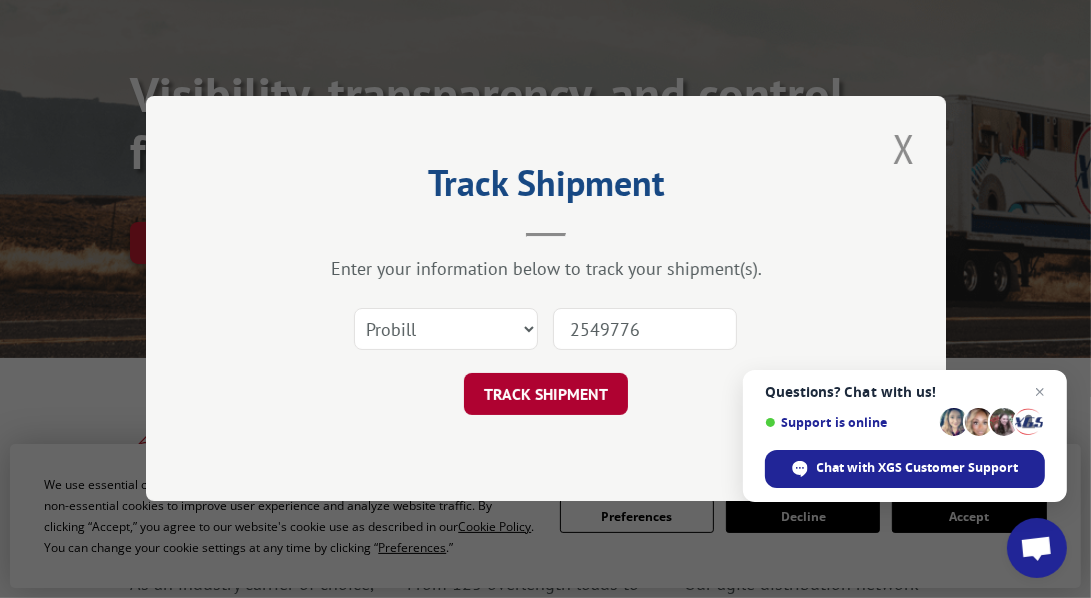 type on "2549776" 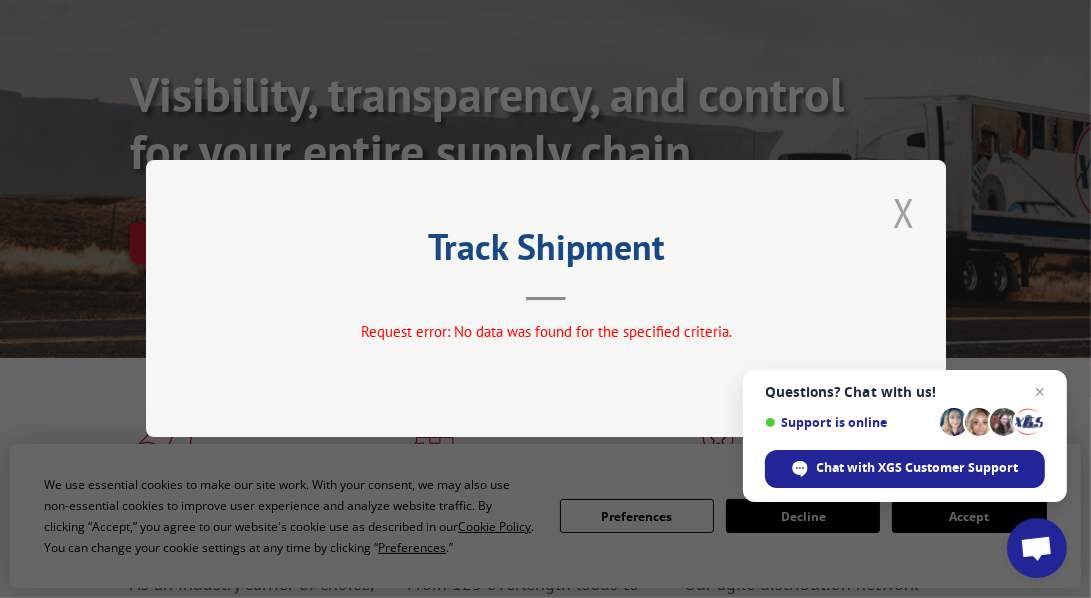 click at bounding box center (904, 212) 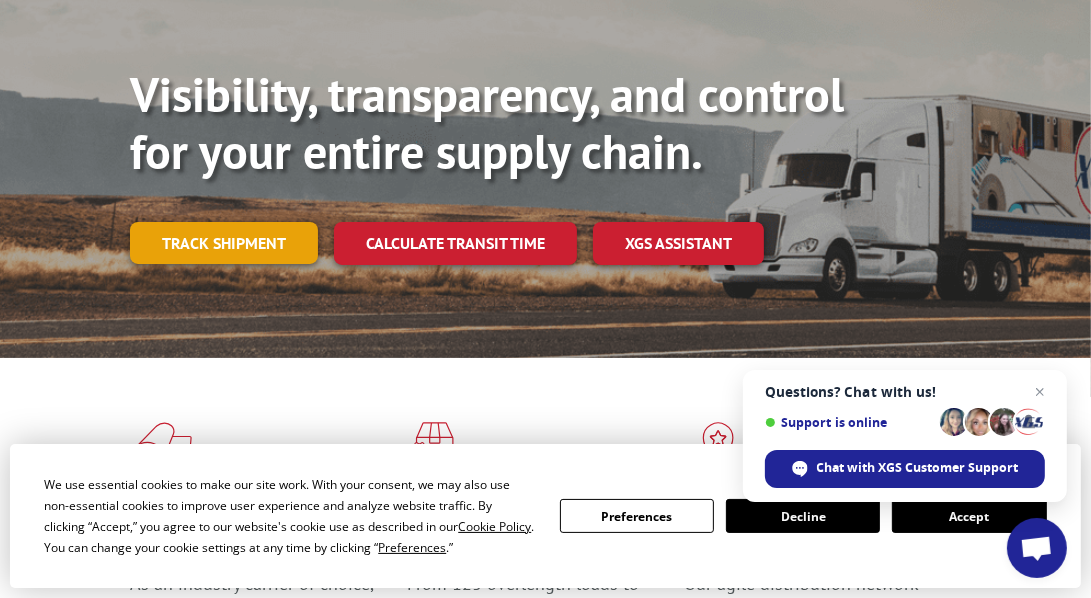 click on "Track shipment" at bounding box center (224, 243) 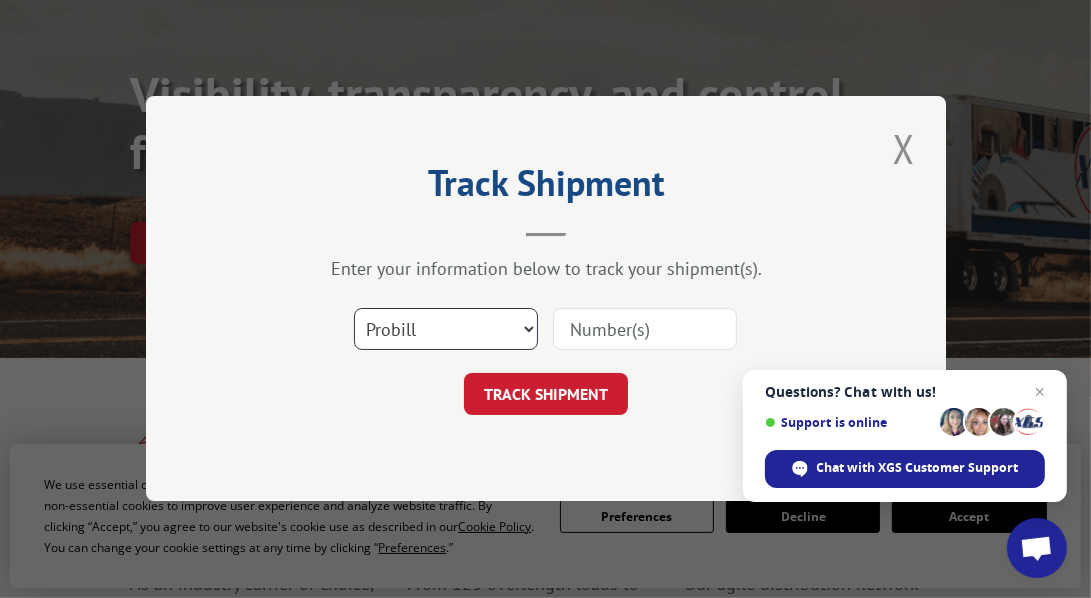 click on "Select category... Probill BOL PO" at bounding box center [446, 330] 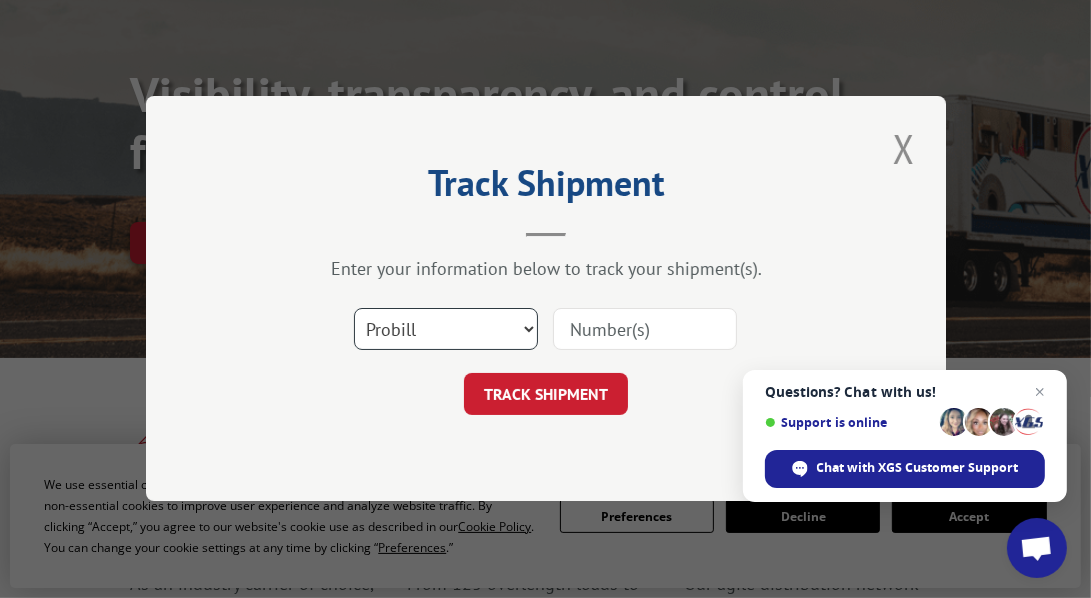 select on "bol" 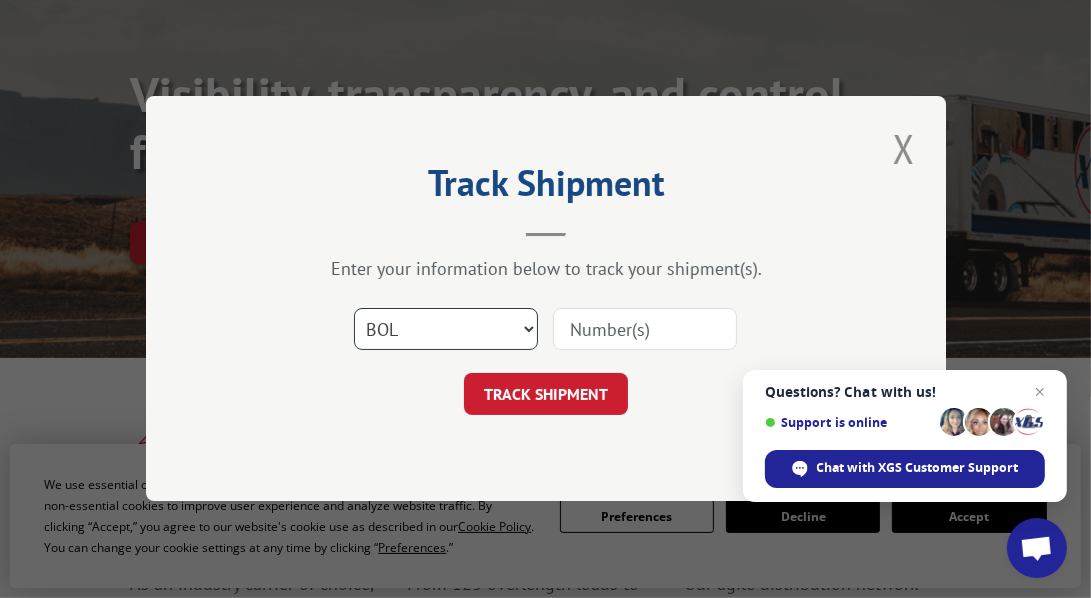 click on "Select category... Probill BOL PO" at bounding box center [446, 330] 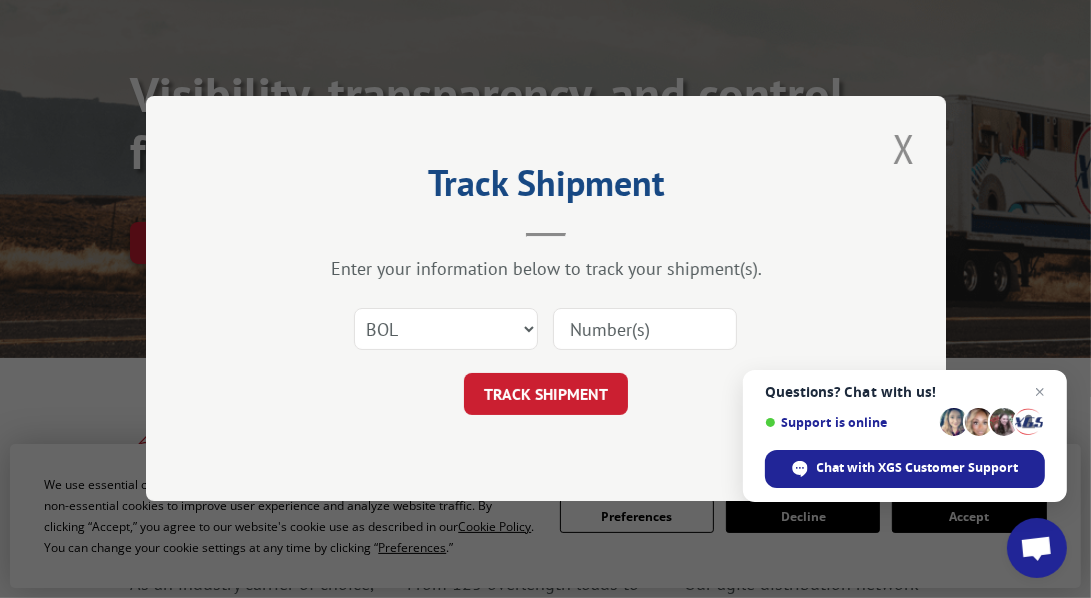click at bounding box center (645, 330) 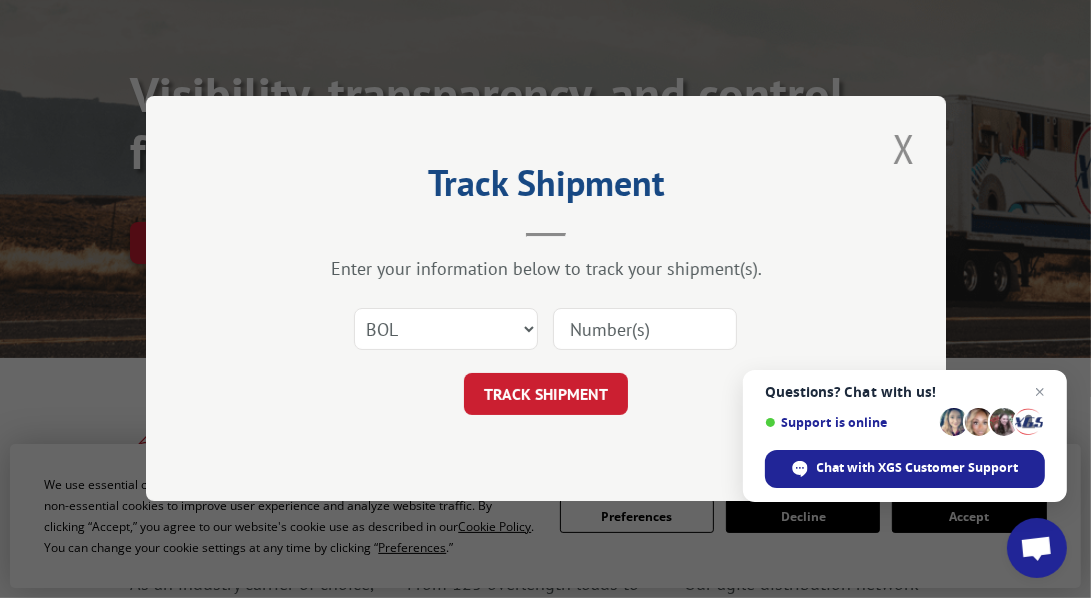 paste on "2549776" 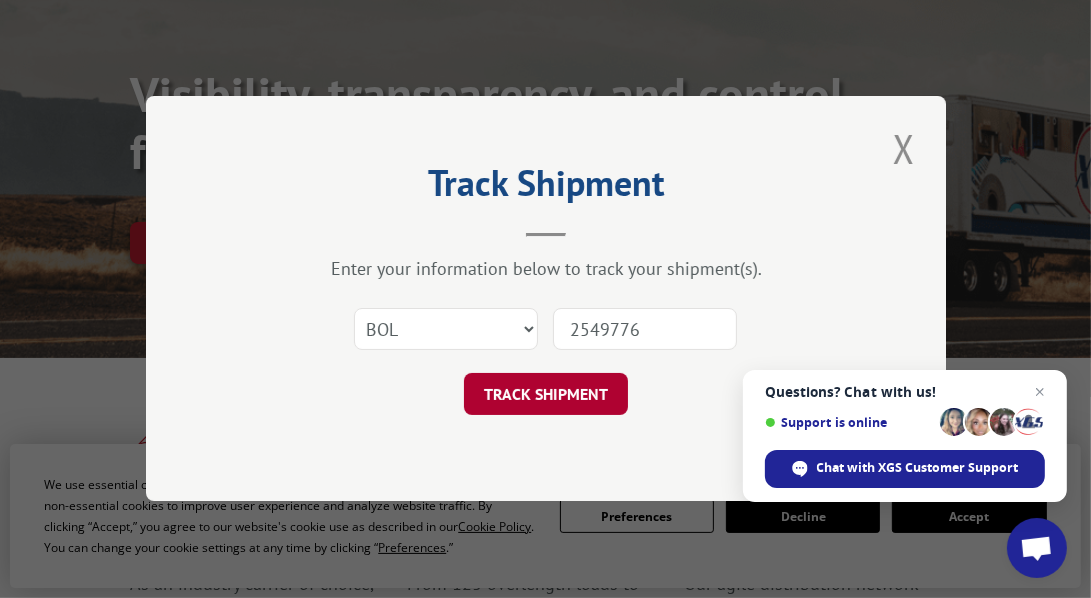 type on "2549776" 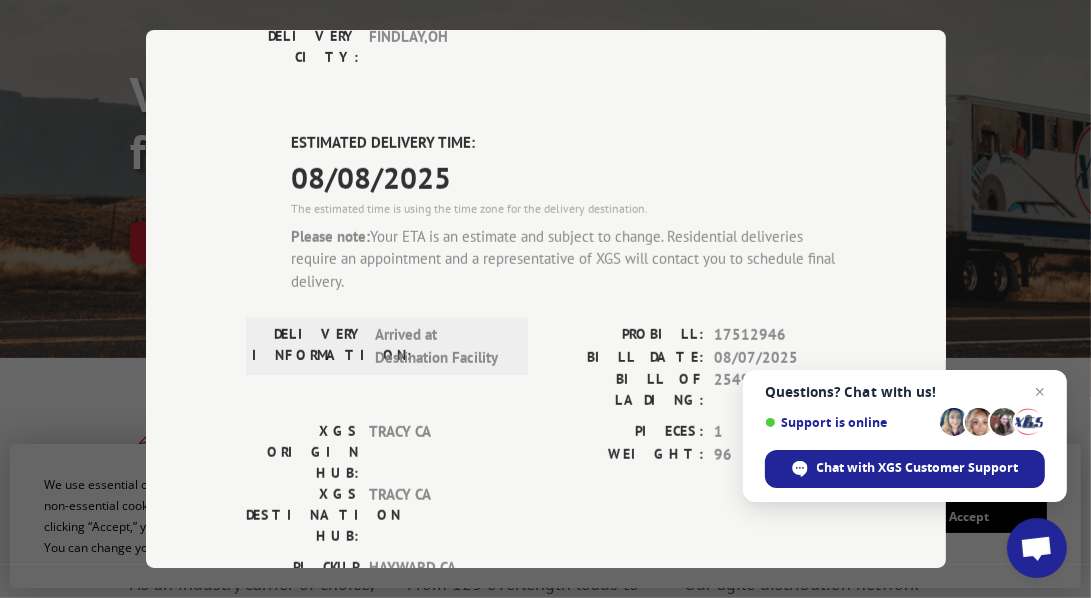 scroll, scrollTop: 892, scrollLeft: 0, axis: vertical 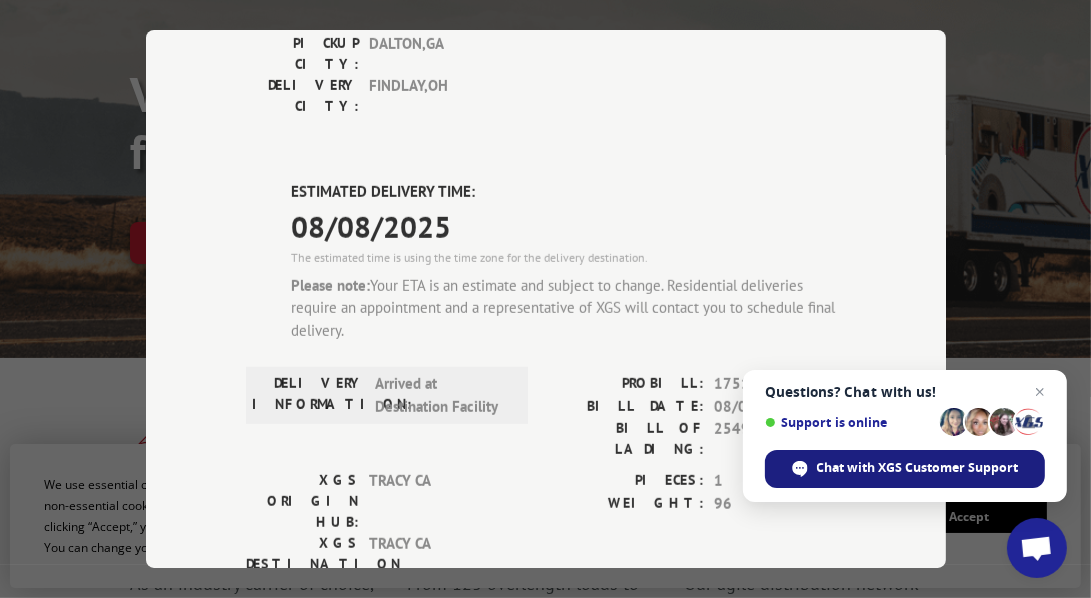 click on "Chat with XGS Customer Support" at bounding box center (905, 469) 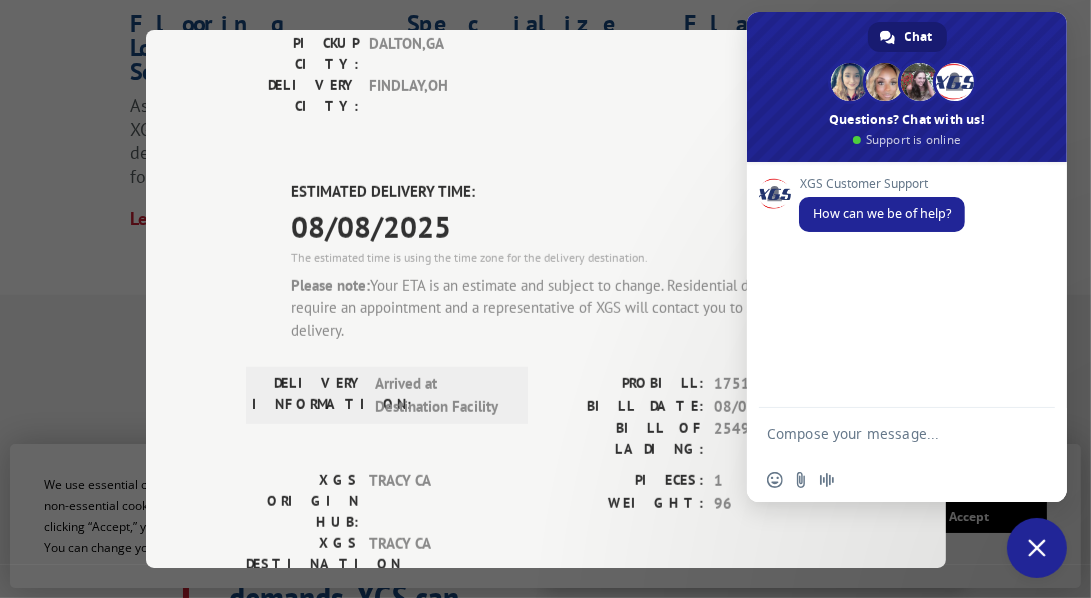 scroll, scrollTop: 723, scrollLeft: 0, axis: vertical 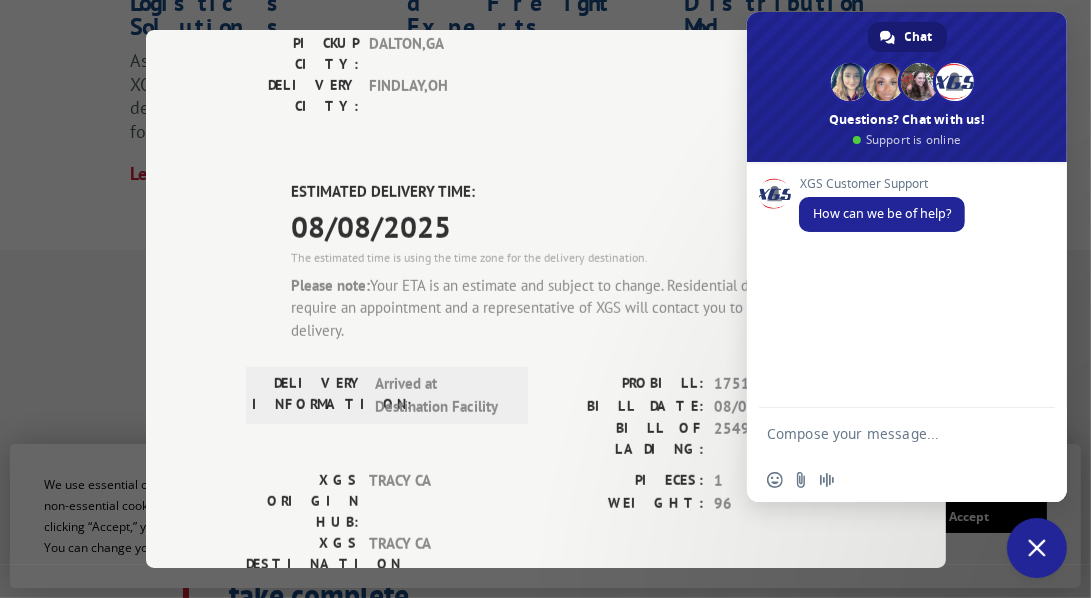 click at bounding box center (887, 433) 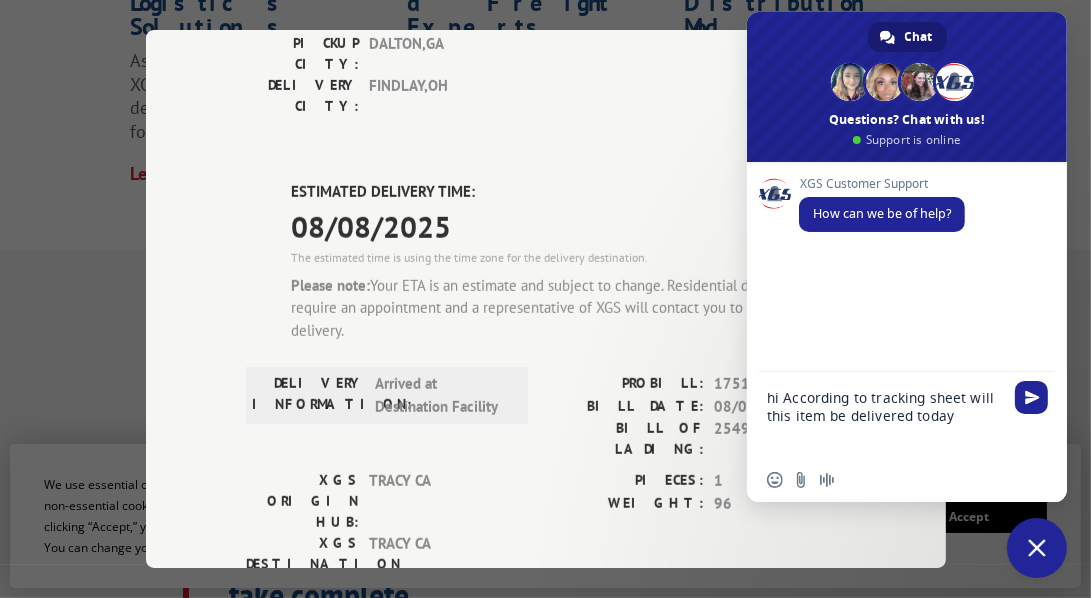 type on "hi According to tracking sheet will this item be delivered today" 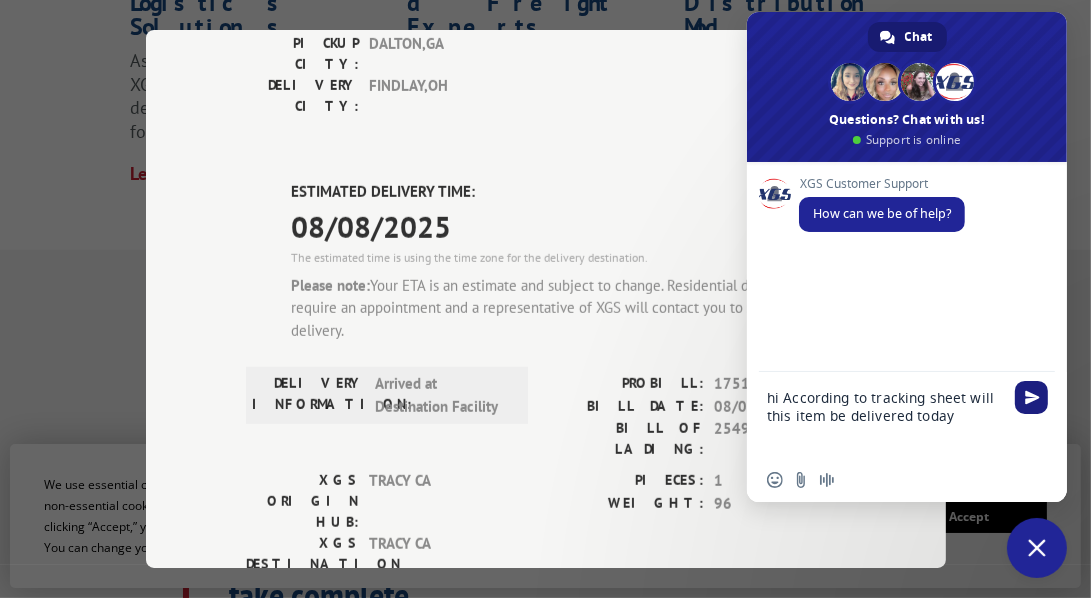 click at bounding box center (1032, 397) 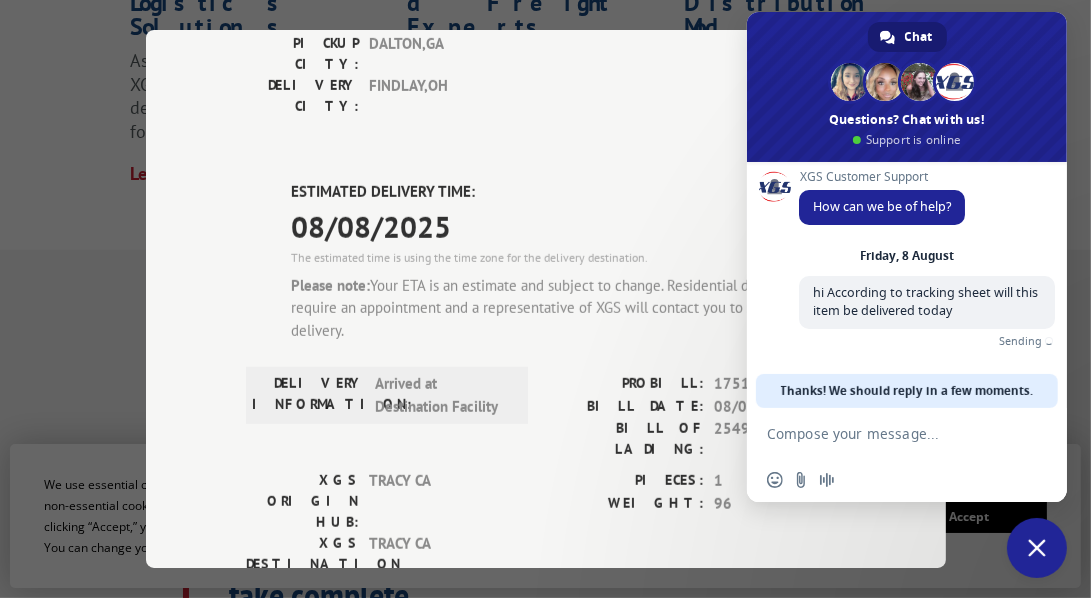 scroll, scrollTop: 0, scrollLeft: 0, axis: both 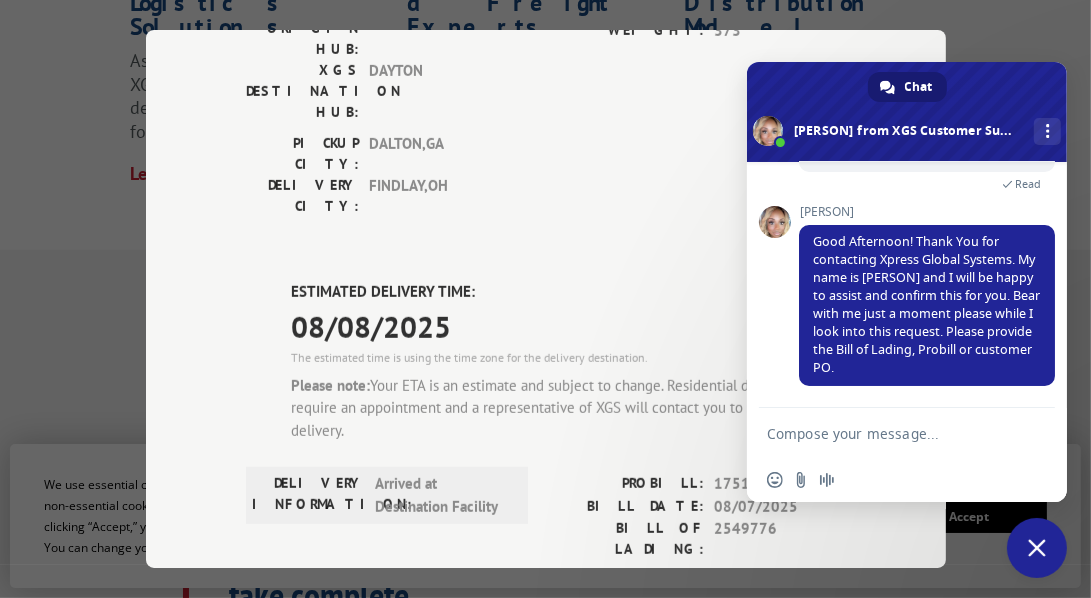drag, startPoint x: 992, startPoint y: 98, endPoint x: 1071, endPoint y: 133, distance: 86.40602 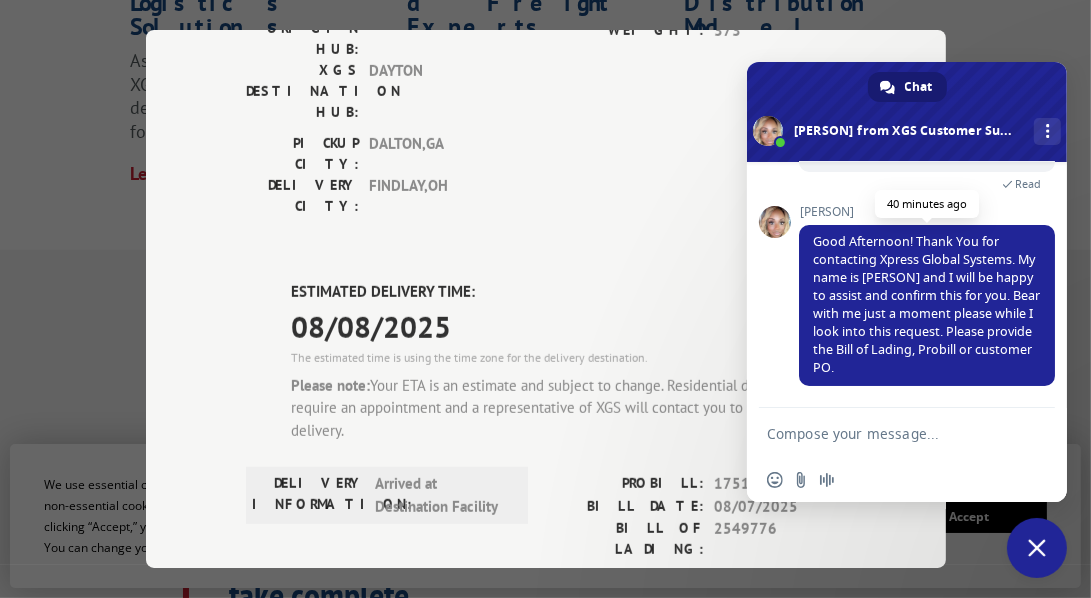 drag, startPoint x: 1004, startPoint y: 93, endPoint x: 1020, endPoint y: 239, distance: 146.8741 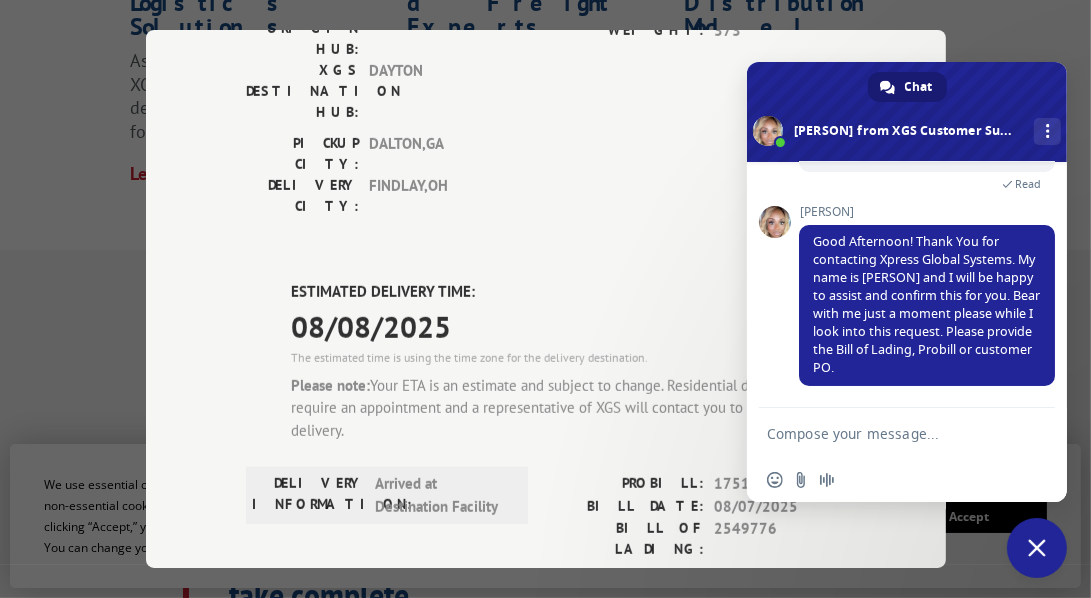 click at bounding box center (887, 433) 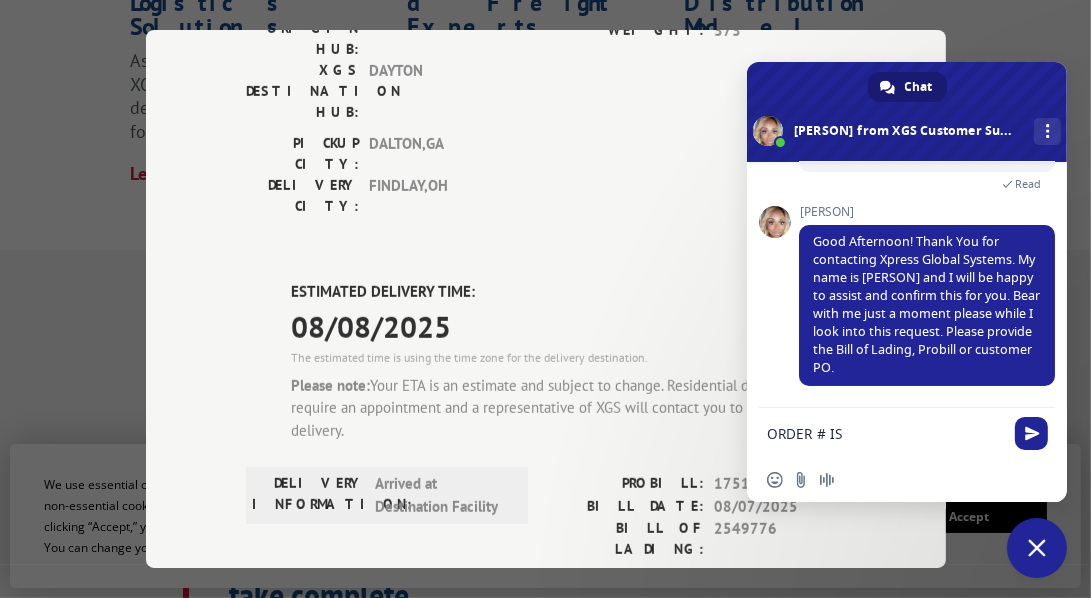 paste on "ORDER # WG95627816" 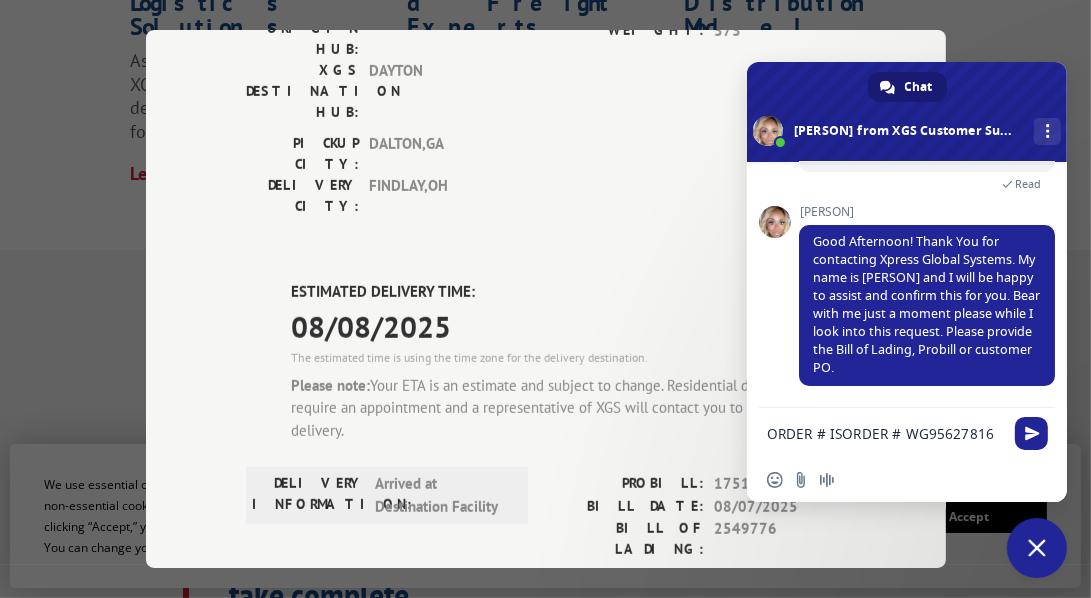 click on "ORDER # ISORDER # WG95627816" at bounding box center (887, 433) 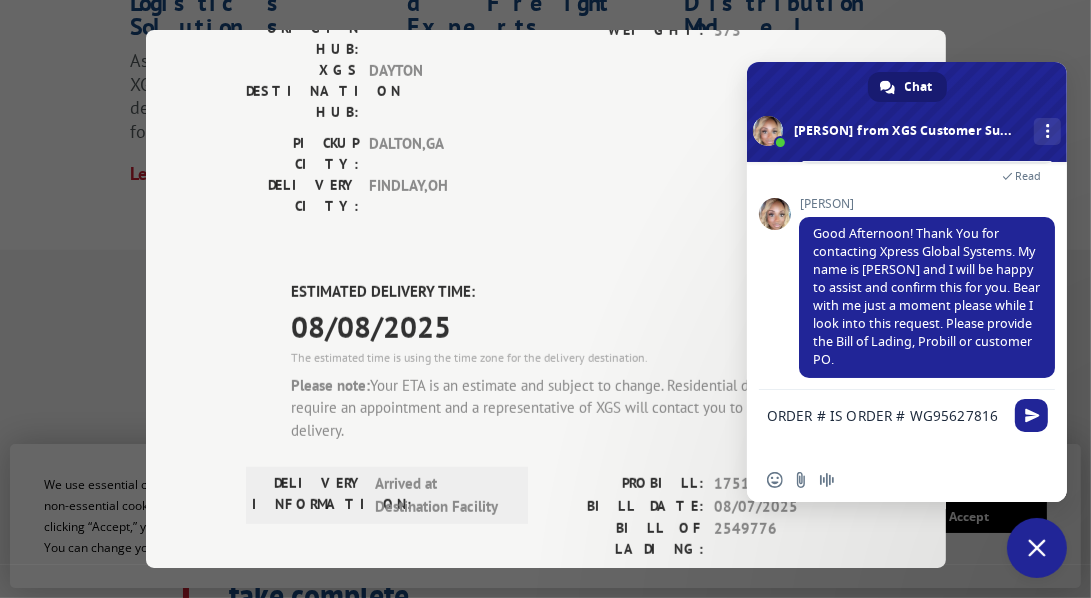 type on "ORDER # IS ORDER # WG95627816" 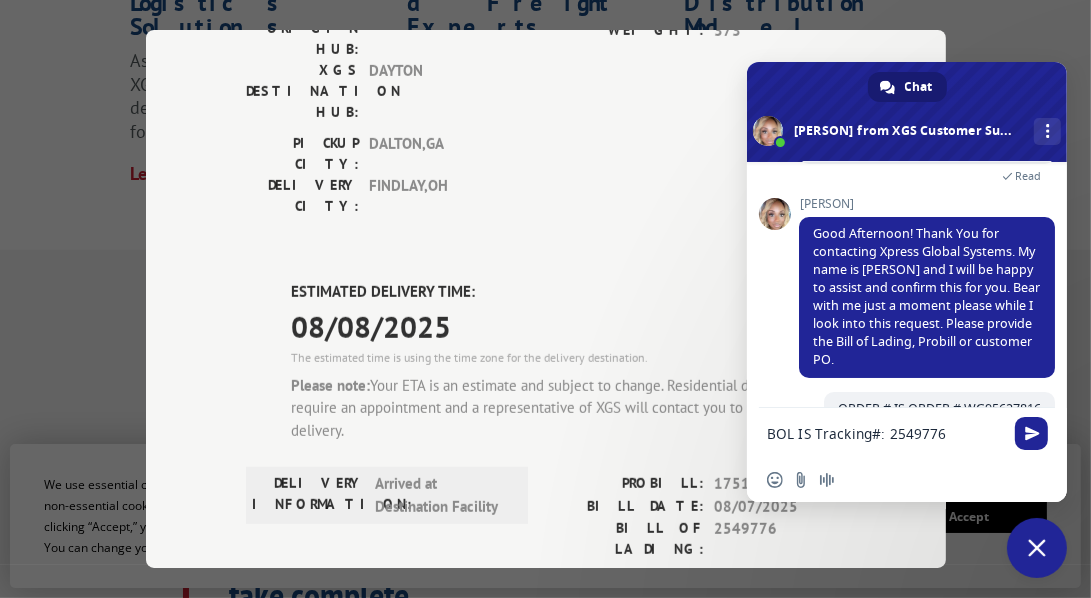 type on "BOL IS Tracking#: 2549776" 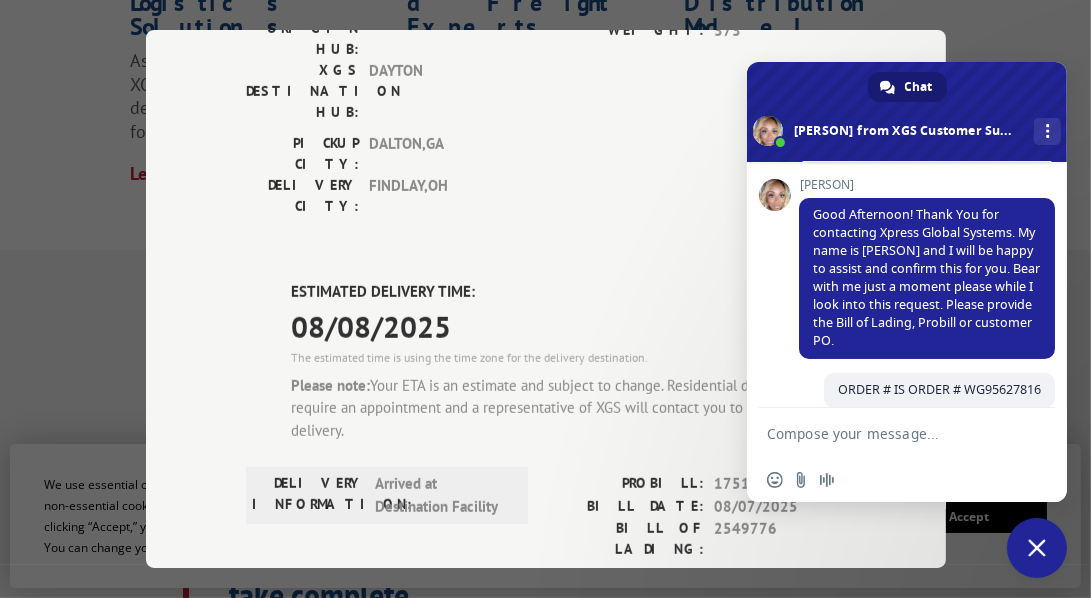 scroll, scrollTop: 244, scrollLeft: 0, axis: vertical 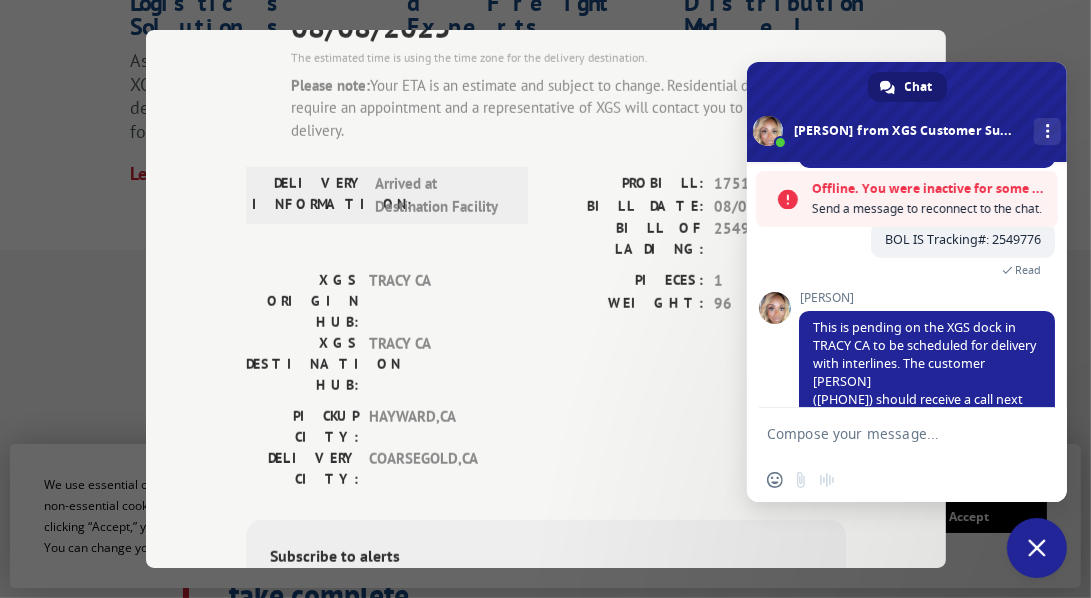 click at bounding box center [887, 433] 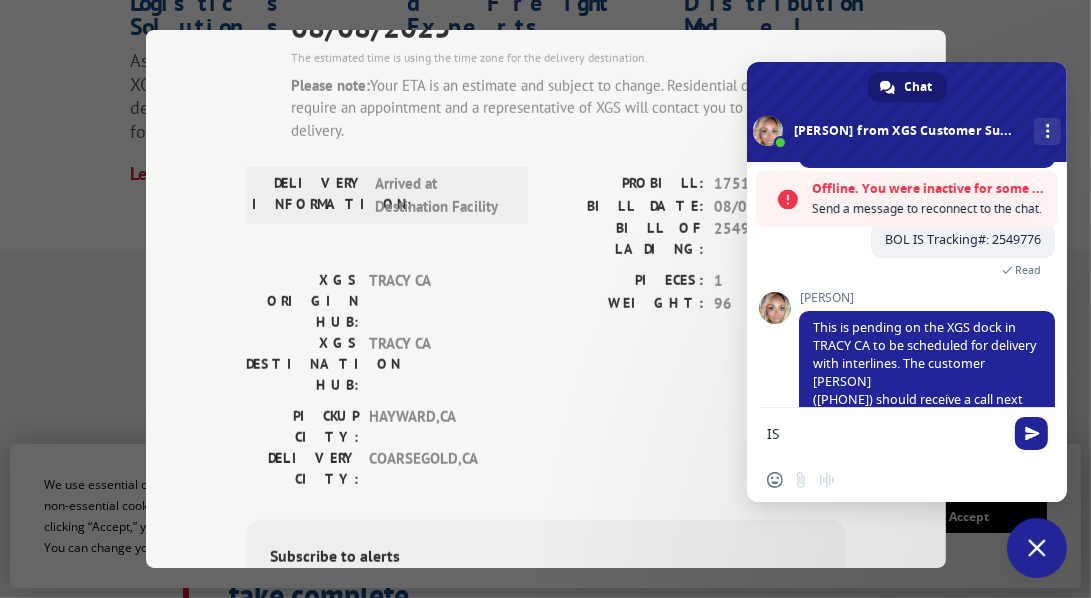 type on "I" 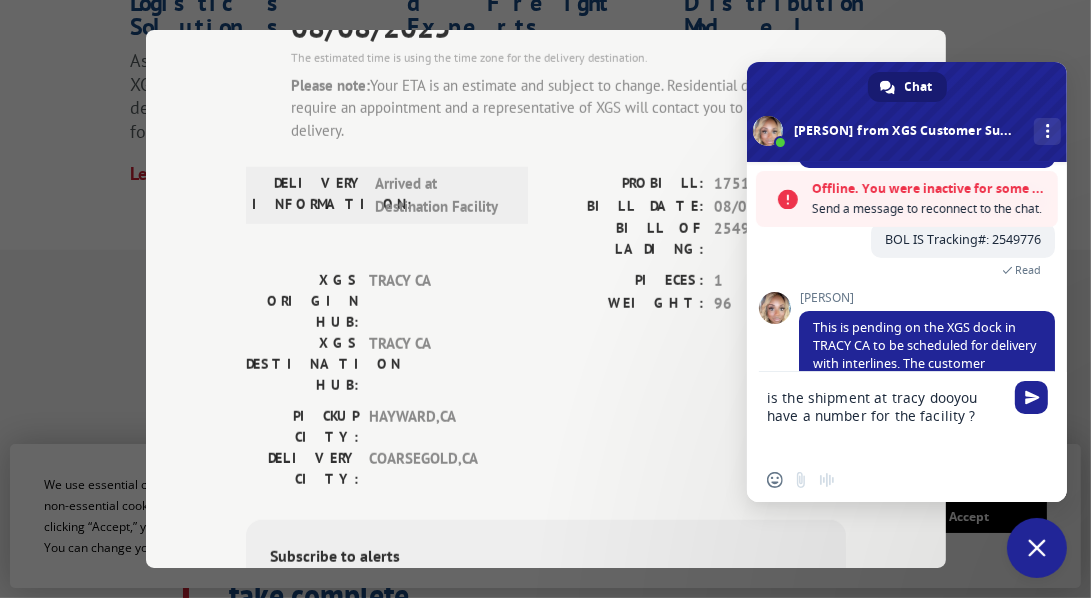 click on "is the shipment at tracy dooyou have a number for the facility ?" at bounding box center [887, 415] 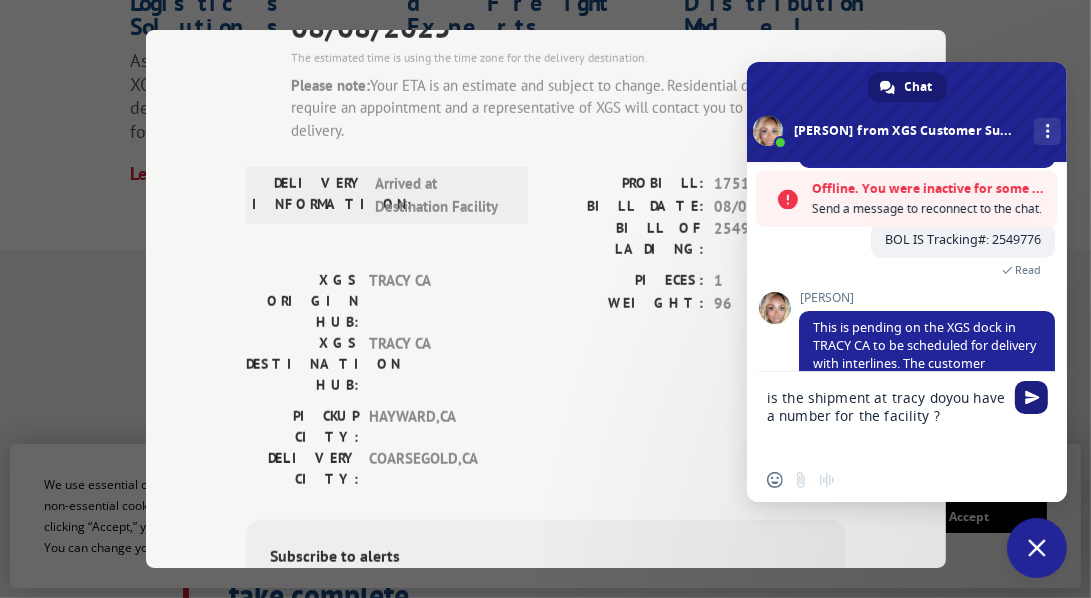 type on "is the shipment at tracy doyou have a number for the facility ?" 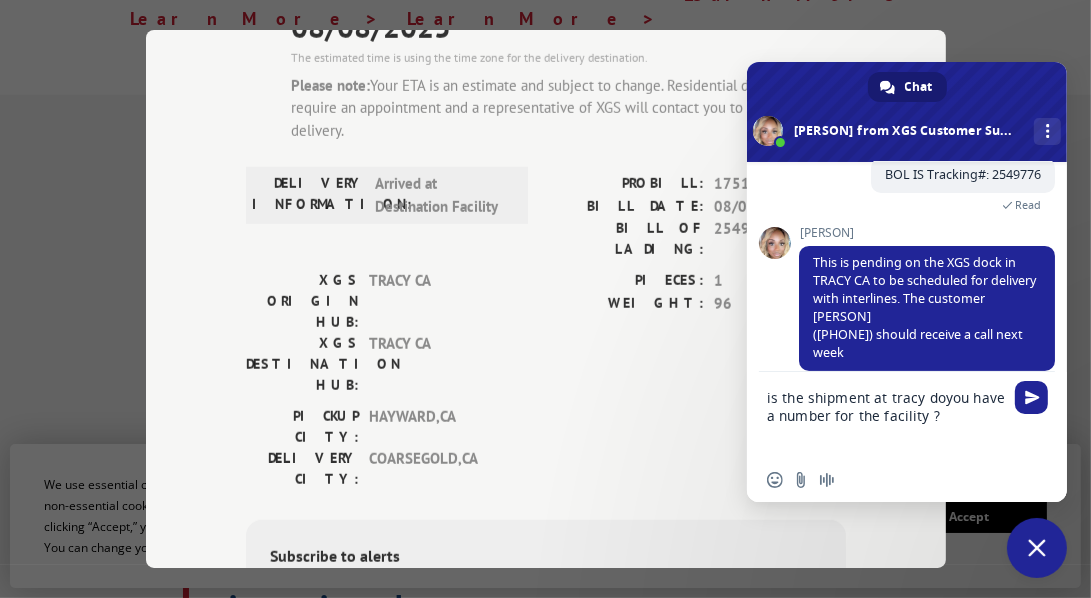 scroll, scrollTop: 923, scrollLeft: 0, axis: vertical 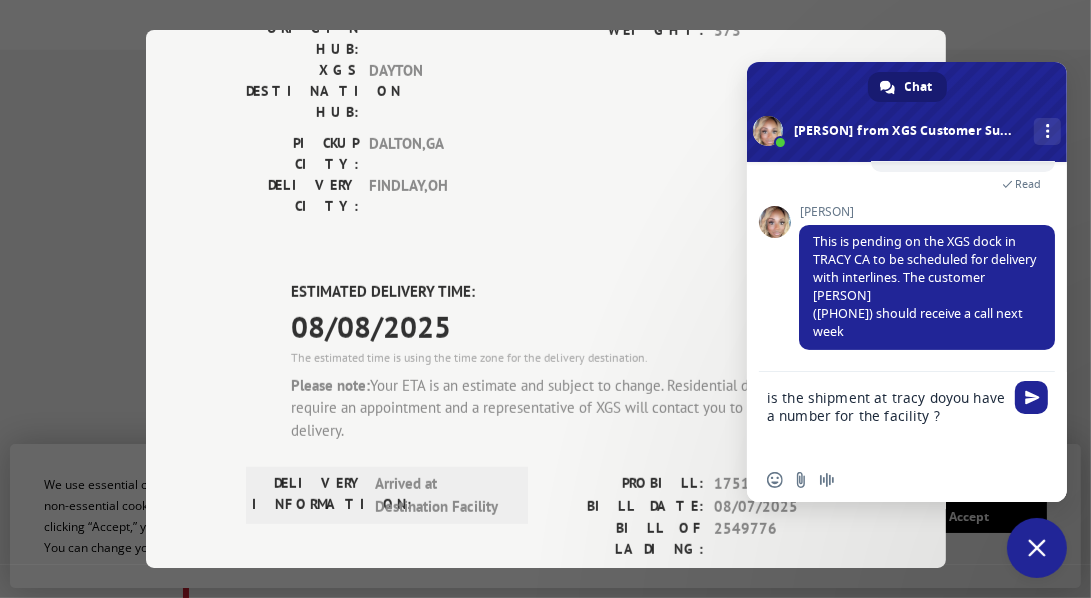 click on "PICKUP CITY: HAYWARD , CA DELIVERY CITY: COARSEGOLD , CA" at bounding box center [546, 753] 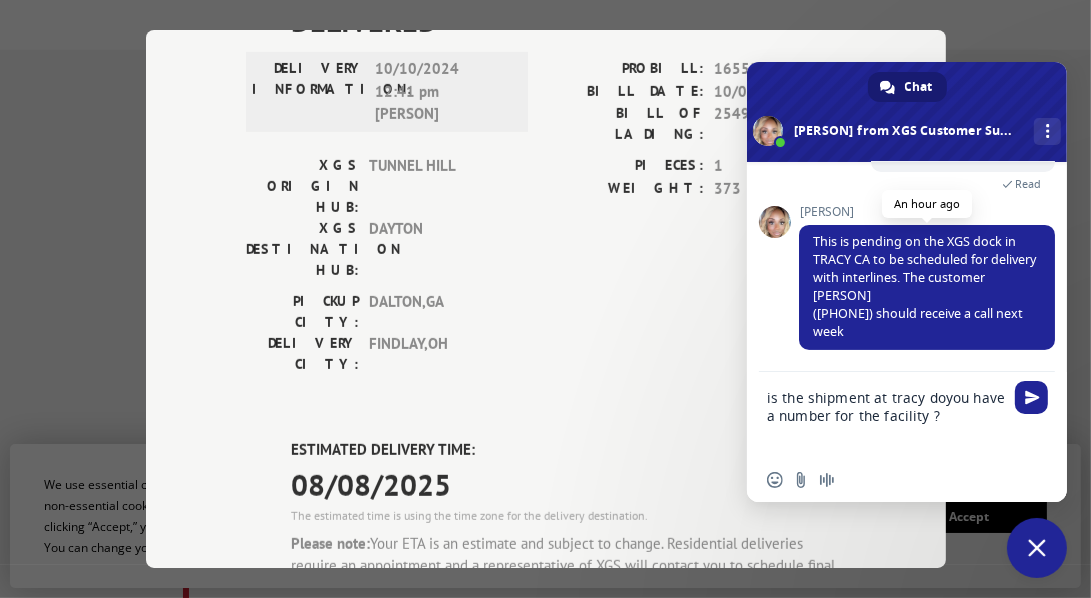 scroll, scrollTop: 592, scrollLeft: 0, axis: vertical 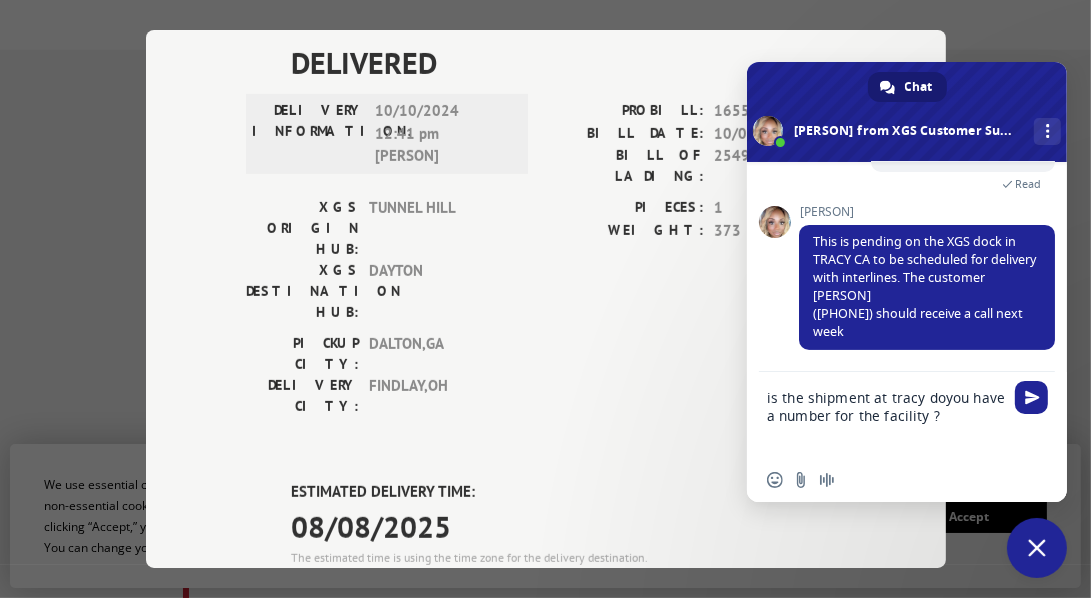 click on "DELIVERED DELIVERY INFORMATION: 04/06/2021 11:27 am [PERSON] PROBILL: 11869232 BILL DATE: 03/29/2021 BILL OF LADING: 2549776 XGS ORIGIN HUB: TUNNEL HILL XGS DESTINATION HUB: PITTSBURGH PIECES: 1 WEIGHT: 197 PICKUP CITY: CHATSWORTH , GA DELIVERY CITY: SOUTH POINT , OH DELIVERED DELIVERY INFORMATION: 10/10/2024 12:41 pm [PERSON] PROBILL: 16552375 BILL DATE: 10/07/2024 BILL OF LADING: 2549776 XGS ORIGIN HUB: TUNNEL HILL XGS DESTINATION HUB: DAYTON PIECES: 1 WEIGHT: 373 PICKUP CITY: DALTON , GA DELIVERY CITY: FINDLAY , OH ESTIMATED DELIVERY TIME: 08/08/2025 The estimated time is using the time zone for the delivery destination. Please note: Your ETA is an estimate and subject to change. Residential deliveries require an appointment and a representative of XGS will contact you to schedule final delivery. DELIVERY INFORMATION: Arrived at Destination Facility PROBILL: 17512946 BILL DATE: 08/07/2025 BILL OF LADING: 2549776 XGS ORIGIN HUB: TRACY CA XGS DESTINATION HUB: TRACY CA PIECES: 1 WEIGHT: 96 PICKUP CITY: HAYWARD" at bounding box center (546, 472) 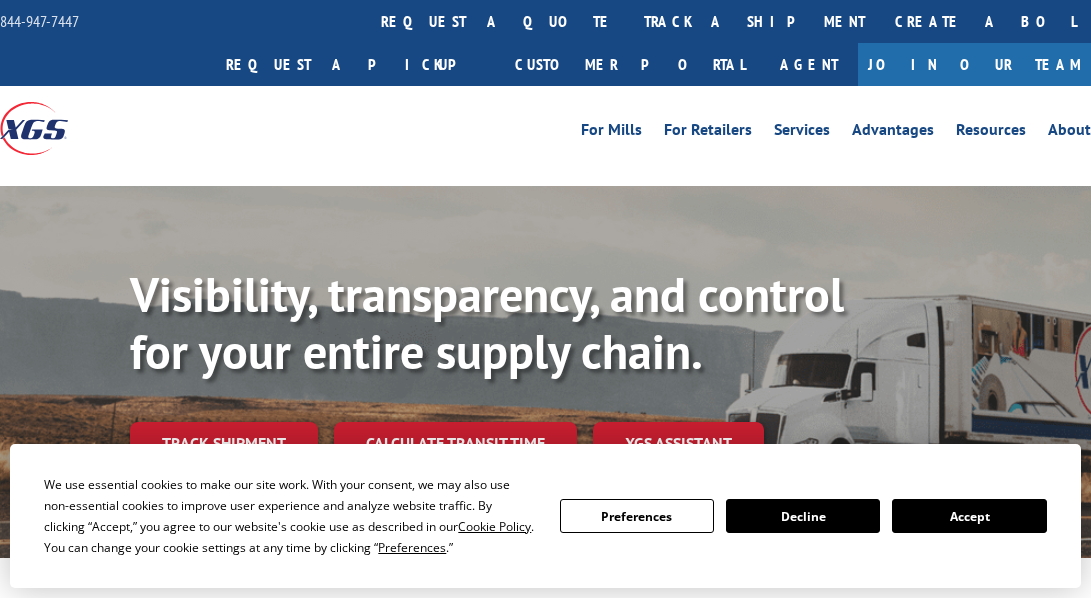 scroll, scrollTop: 0, scrollLeft: 0, axis: both 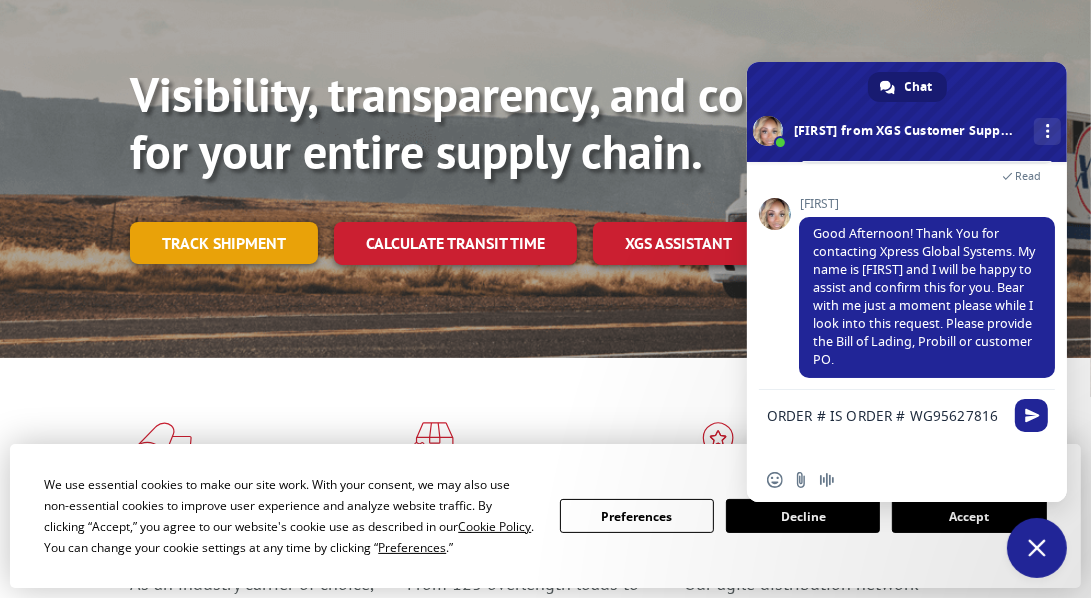 click on "Track shipment" at bounding box center (224, 243) 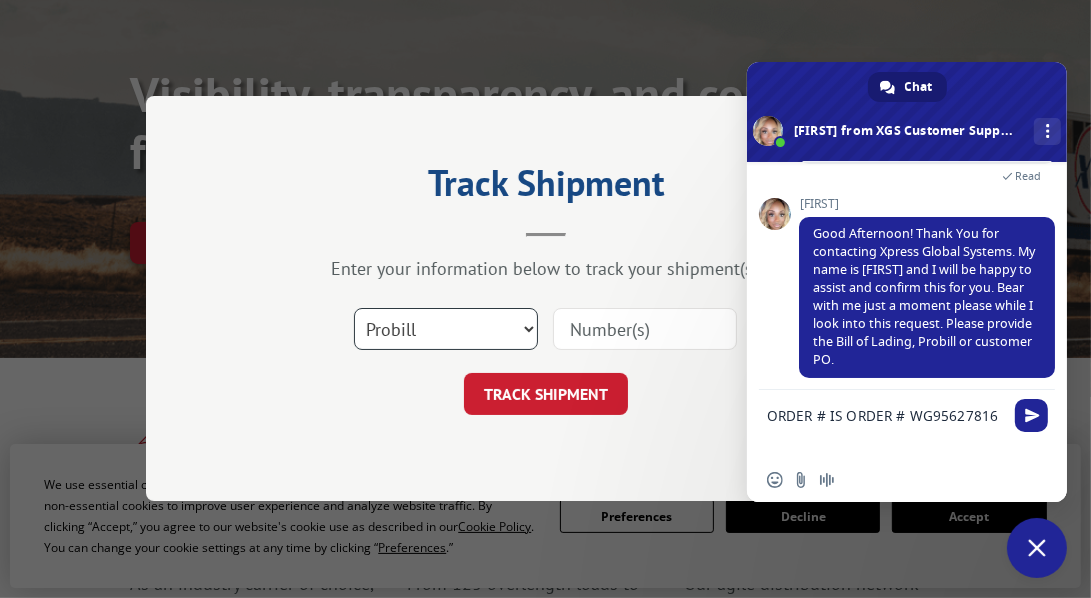 click on "Select category... Probill BOL PO" at bounding box center [446, 330] 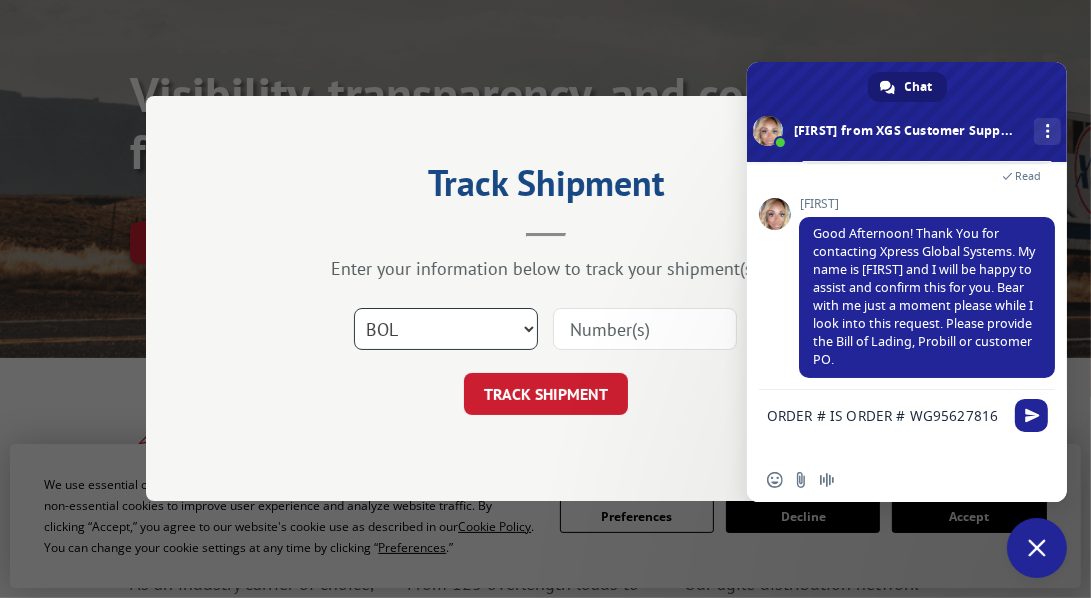 click on "Select category... Probill BOL PO" at bounding box center [446, 330] 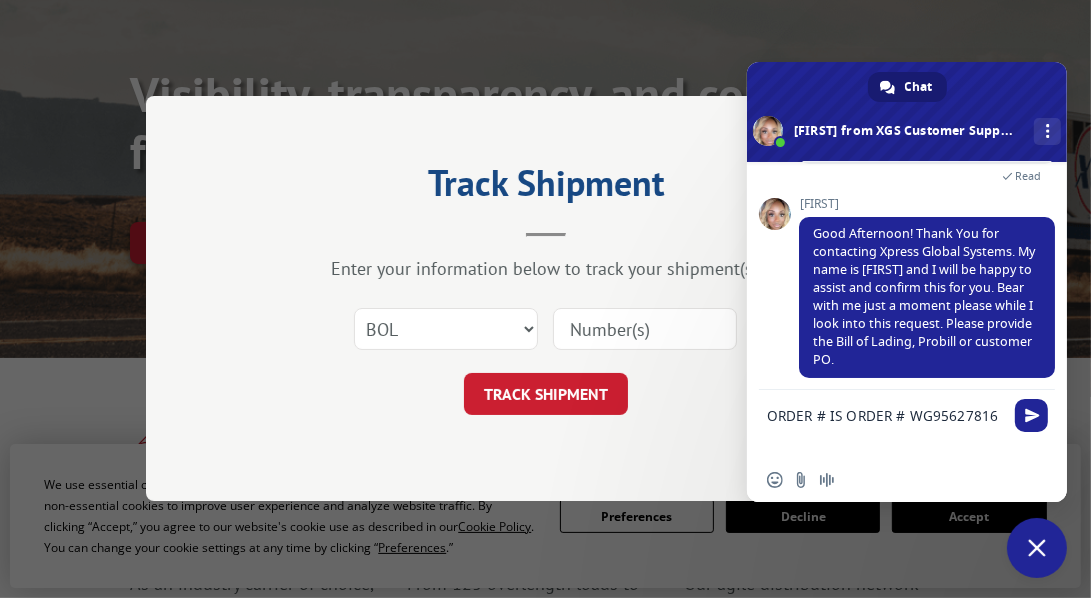 click on "ORDER # IS ORDER # WG95627816" at bounding box center (887, 424) 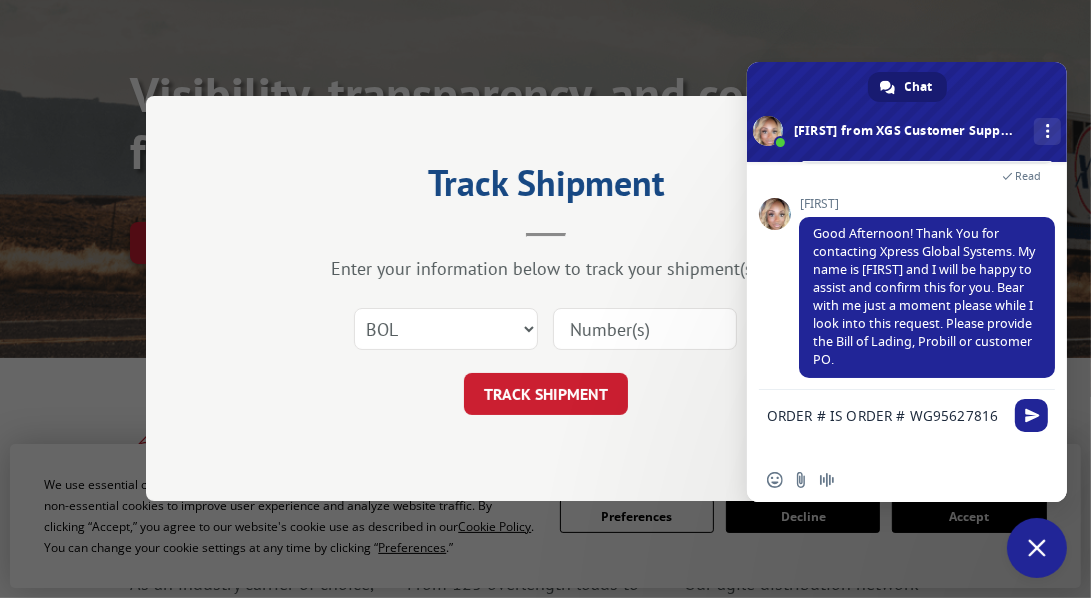 click on "ORDER # IS ORDER # WG95627816" at bounding box center [887, 424] 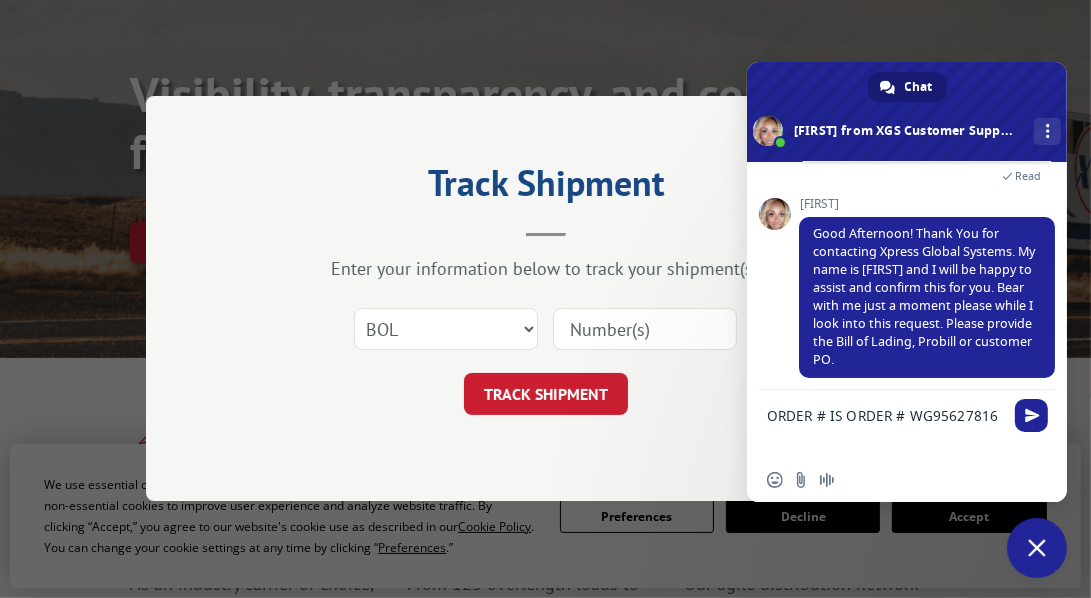 click on "Insert an emoji Send a file Audio message" at bounding box center [907, 480] 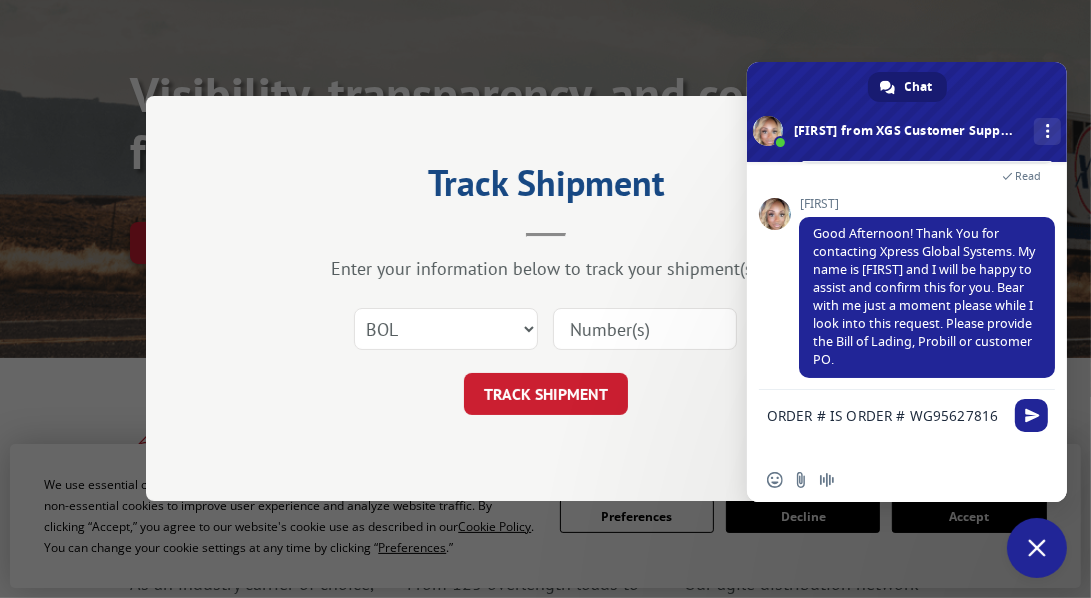 click on "ORDER # IS ORDER # WG95627816" at bounding box center (887, 424) 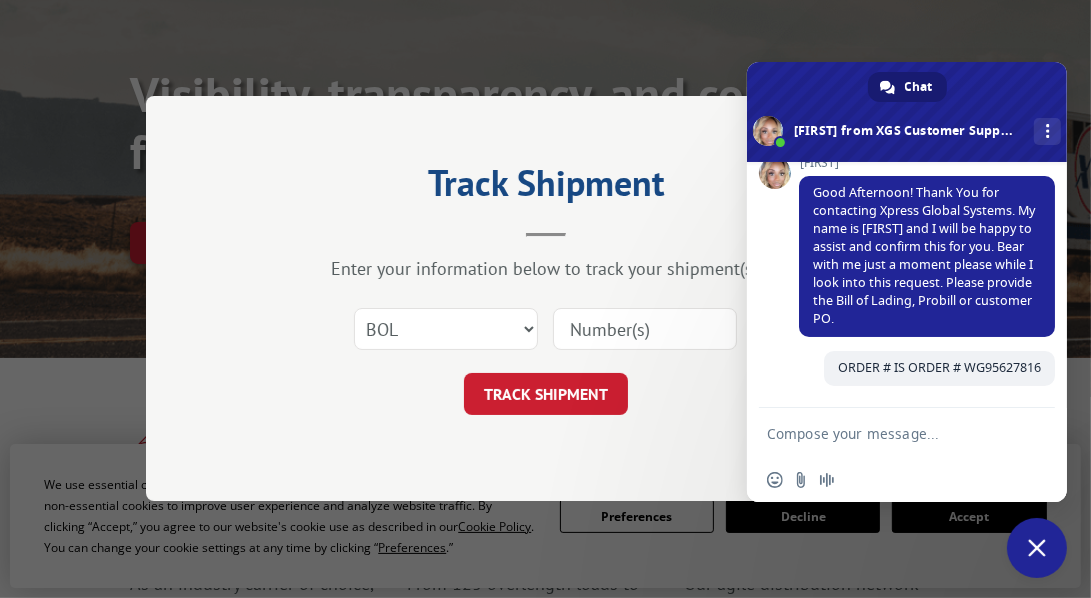 scroll, scrollTop: 222, scrollLeft: 0, axis: vertical 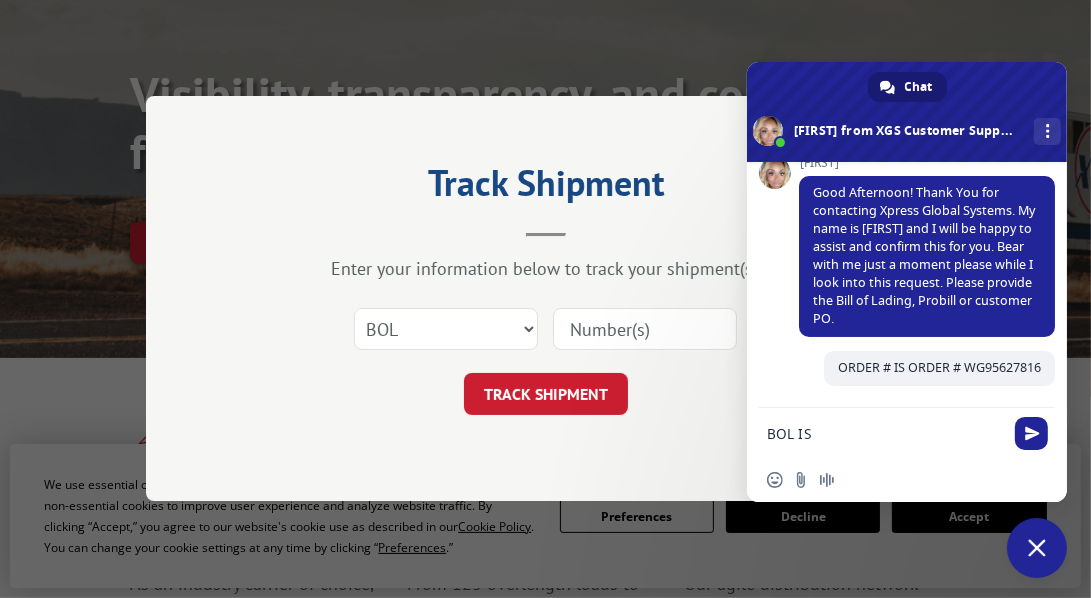 paste on "Tracking#: 2549776" 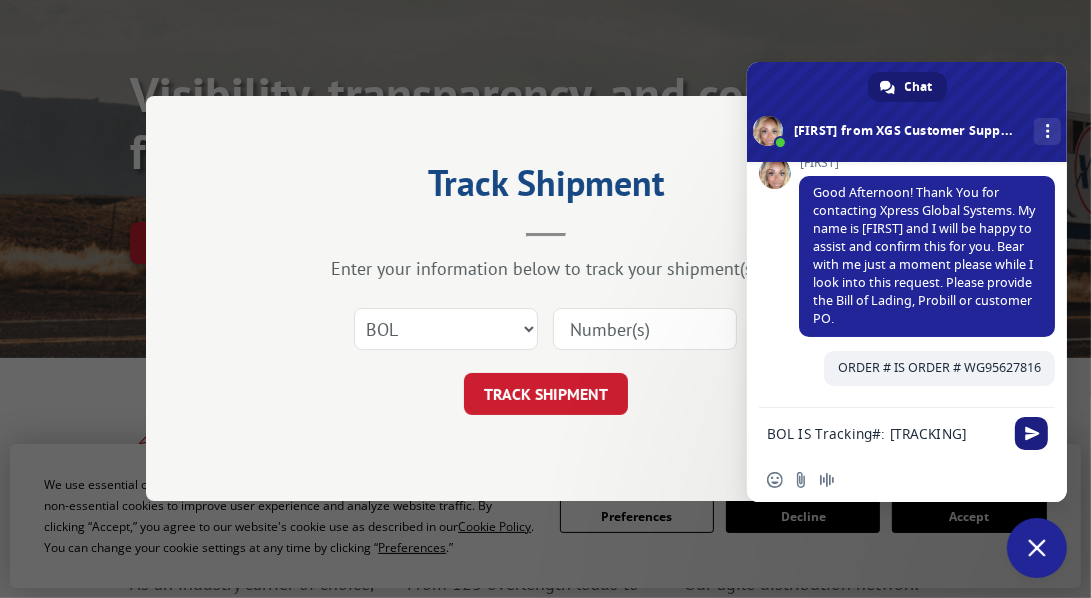 type on "BOL IS Tracking#: 2549776" 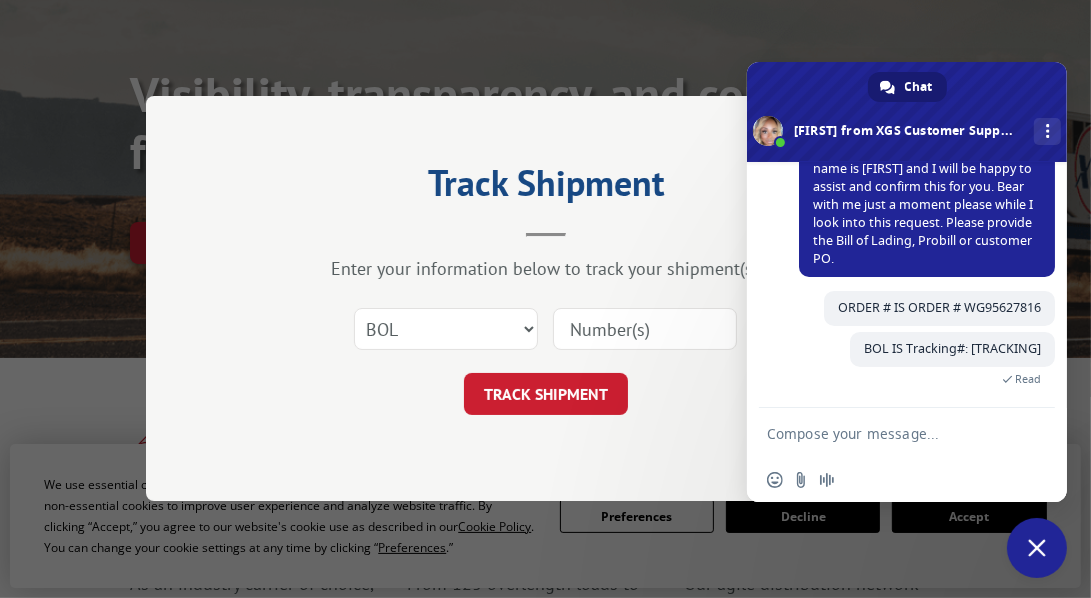 scroll, scrollTop: 244, scrollLeft: 0, axis: vertical 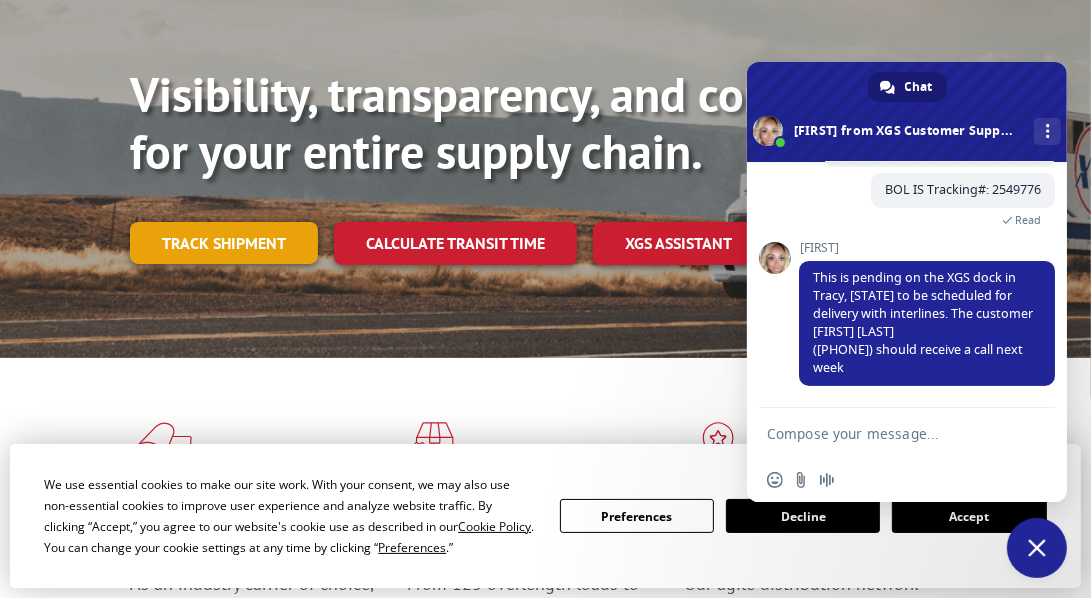 click on "Track shipment" at bounding box center (224, 243) 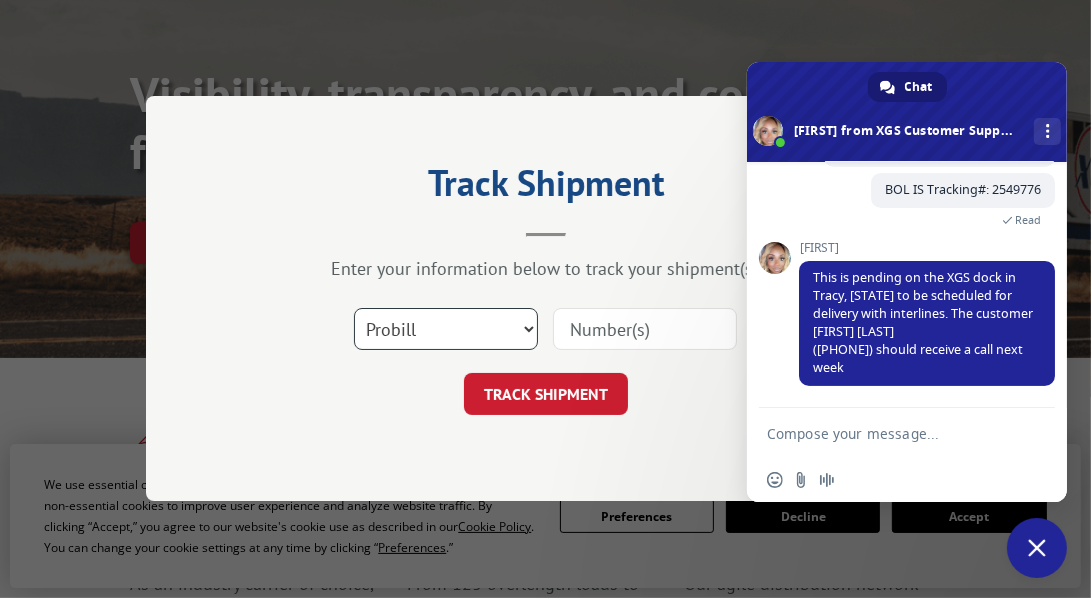 click on "Select category... Probill BOL PO" at bounding box center [446, 330] 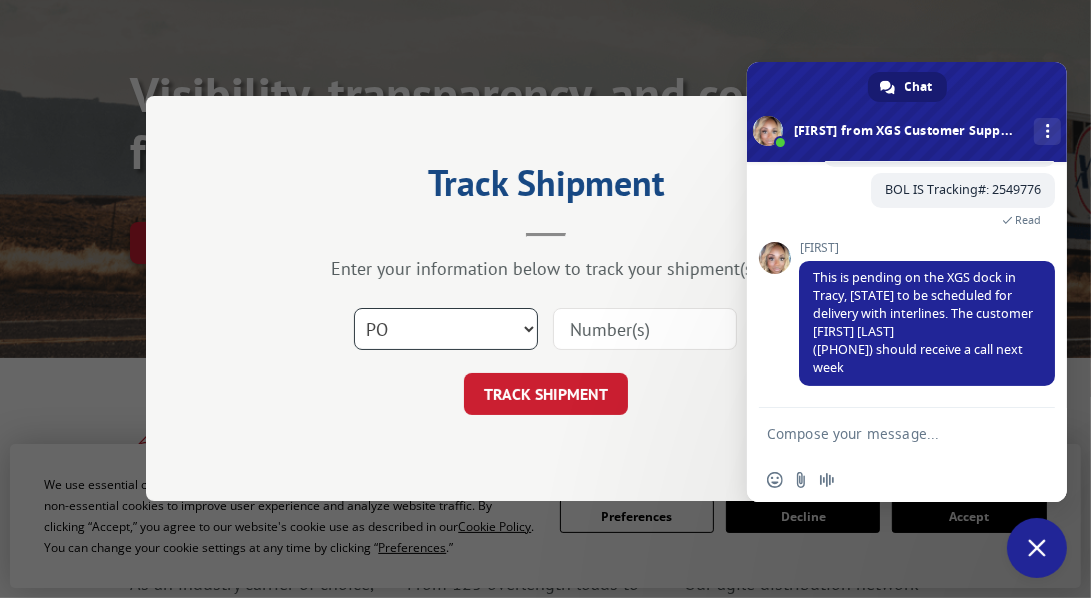 click on "Select category... Probill BOL PO" at bounding box center (446, 330) 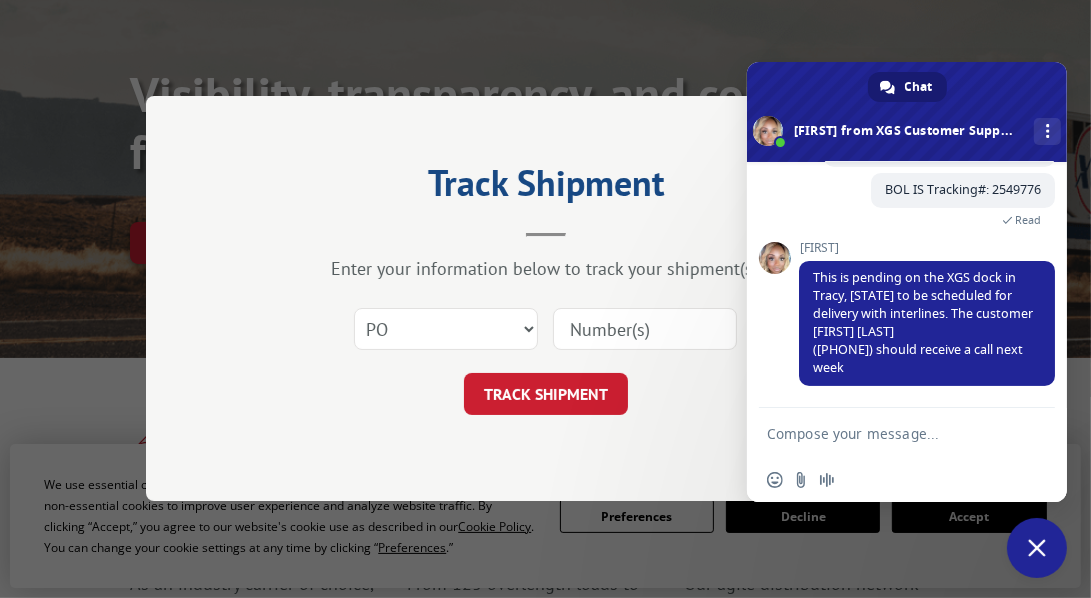 paste on "Tracking#: [TRACKING]" 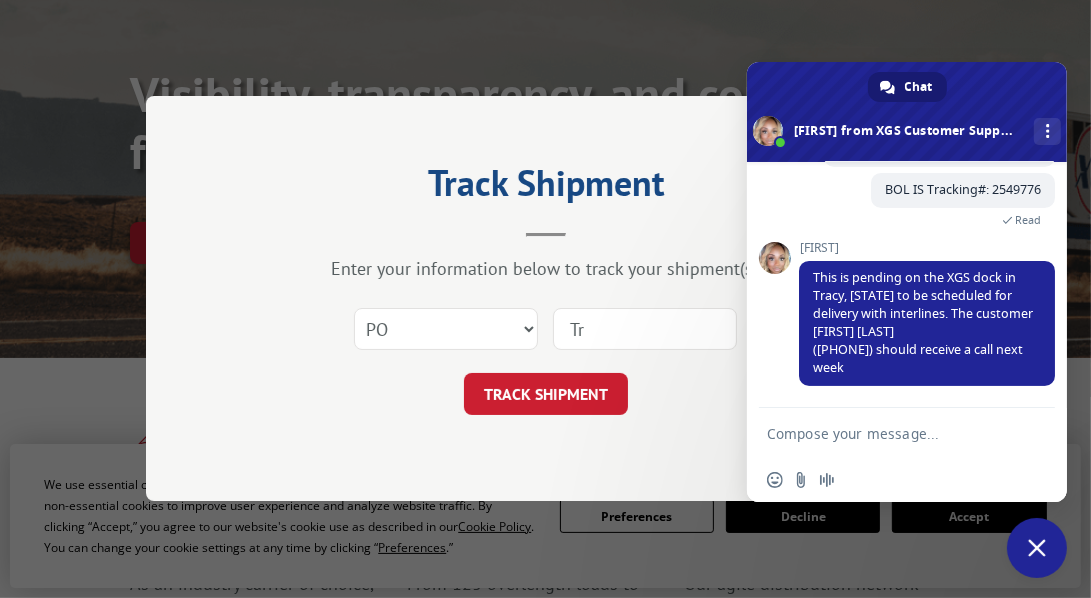 type on "T" 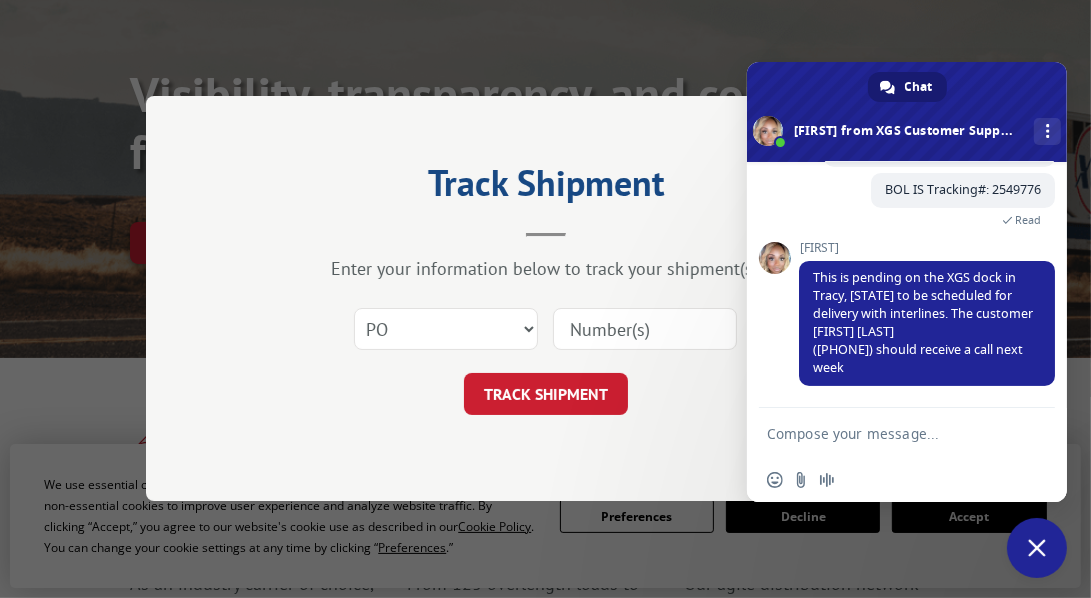 click at bounding box center (645, 330) 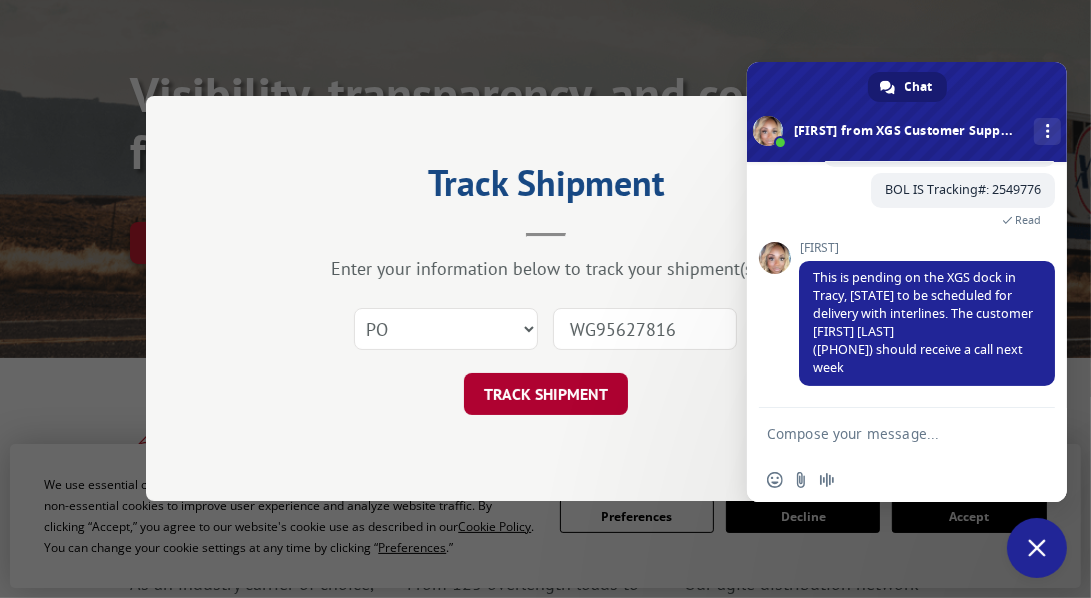 type on "WG95627816" 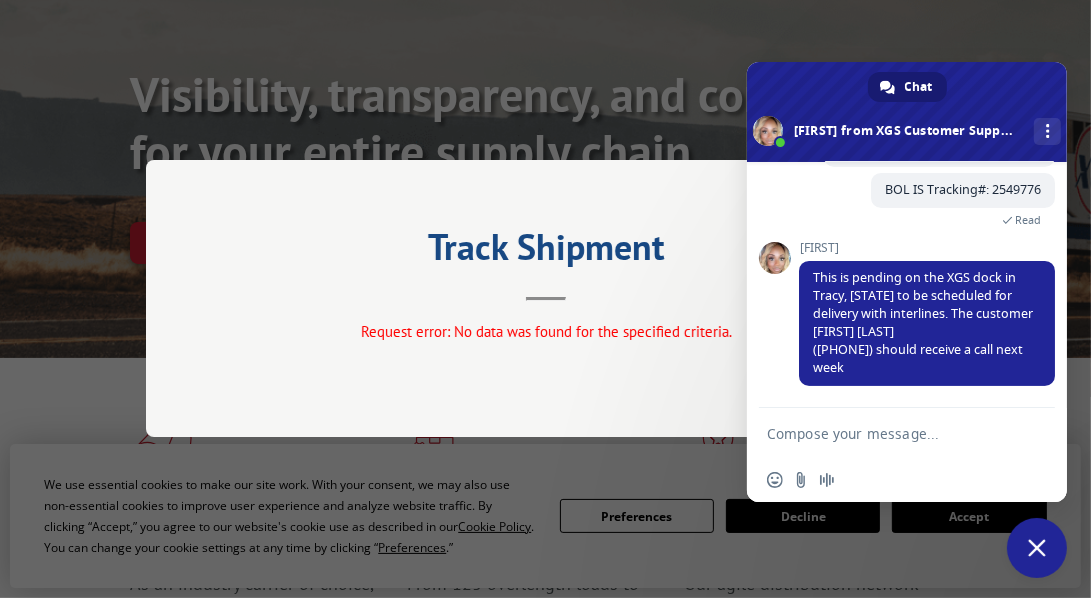 click at bounding box center (887, 433) 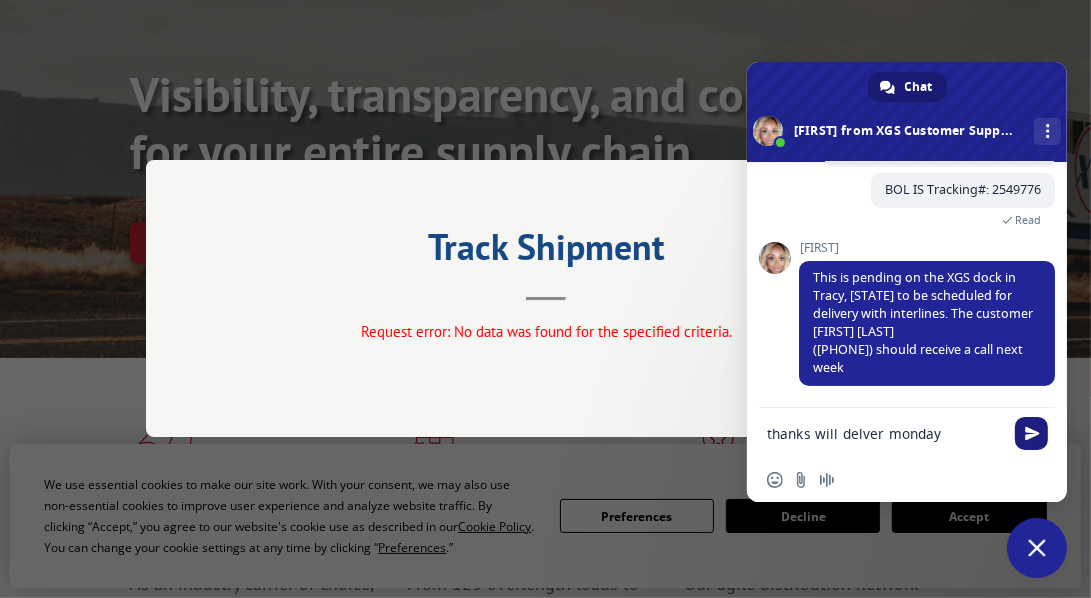 type on "thanks will delver monday" 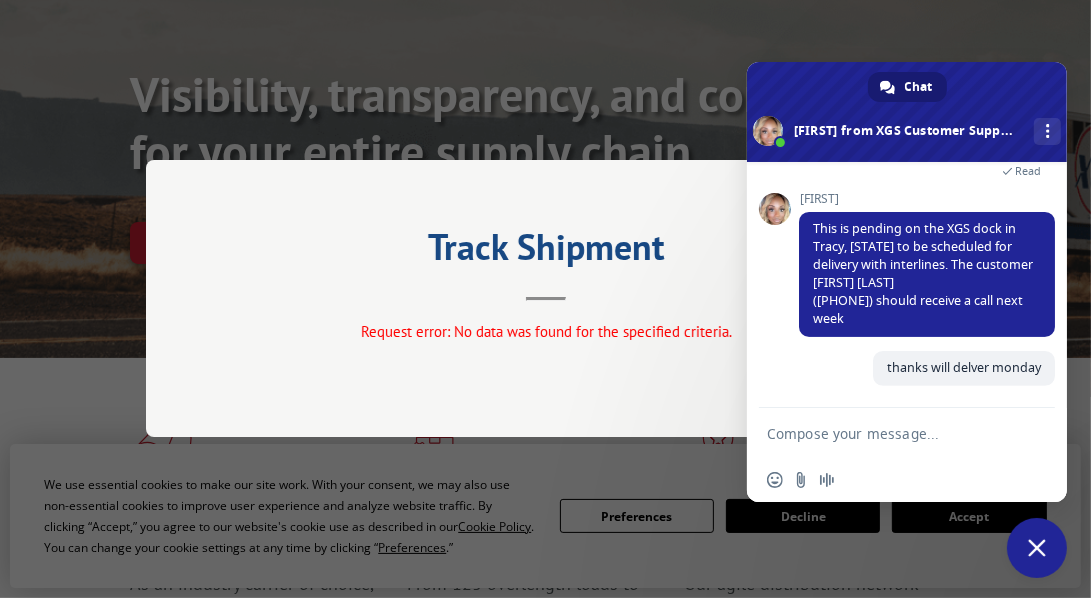 scroll, scrollTop: 477, scrollLeft: 0, axis: vertical 